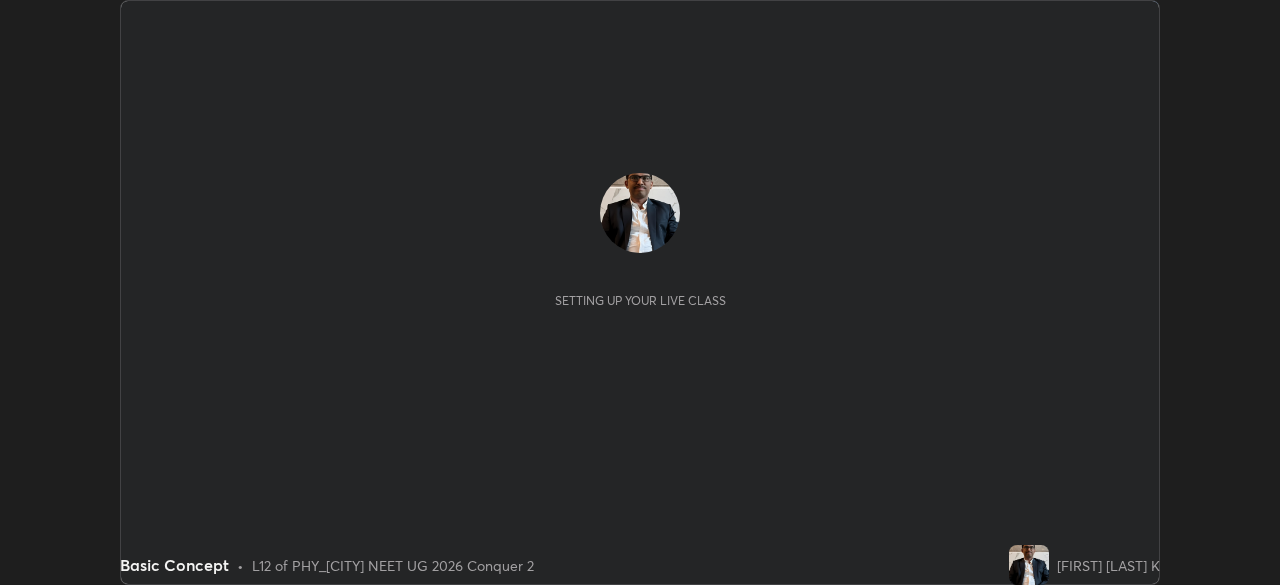 scroll, scrollTop: 0, scrollLeft: 0, axis: both 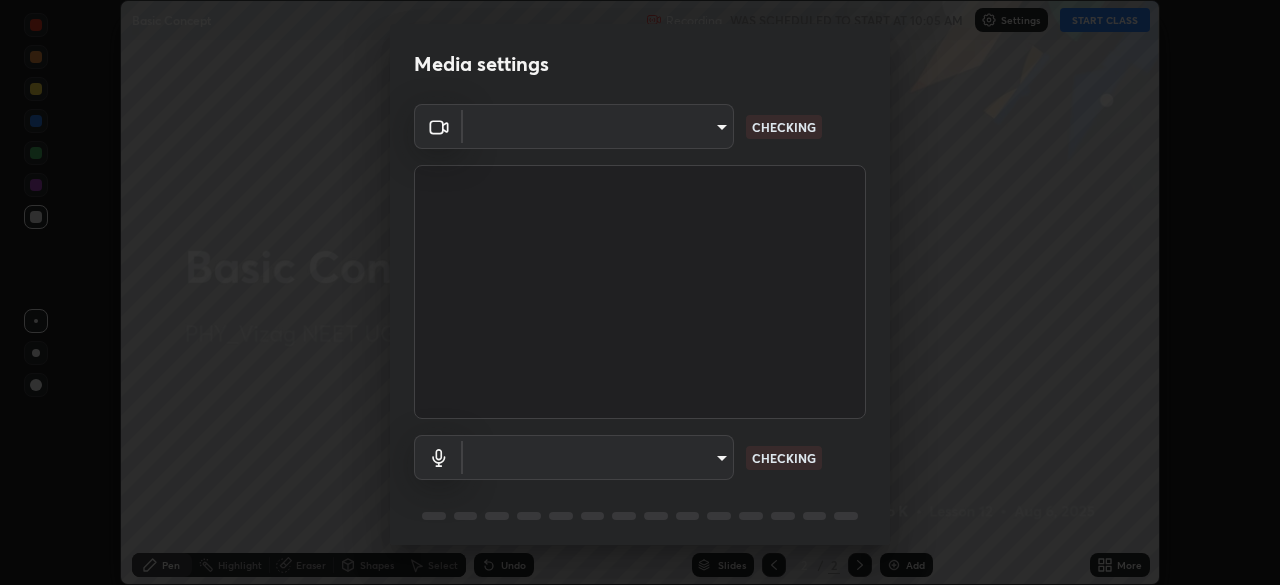 type on "e22b31622504561304a1b81eff57d23c6261876020de6d080eb4e3537e1d0af1" 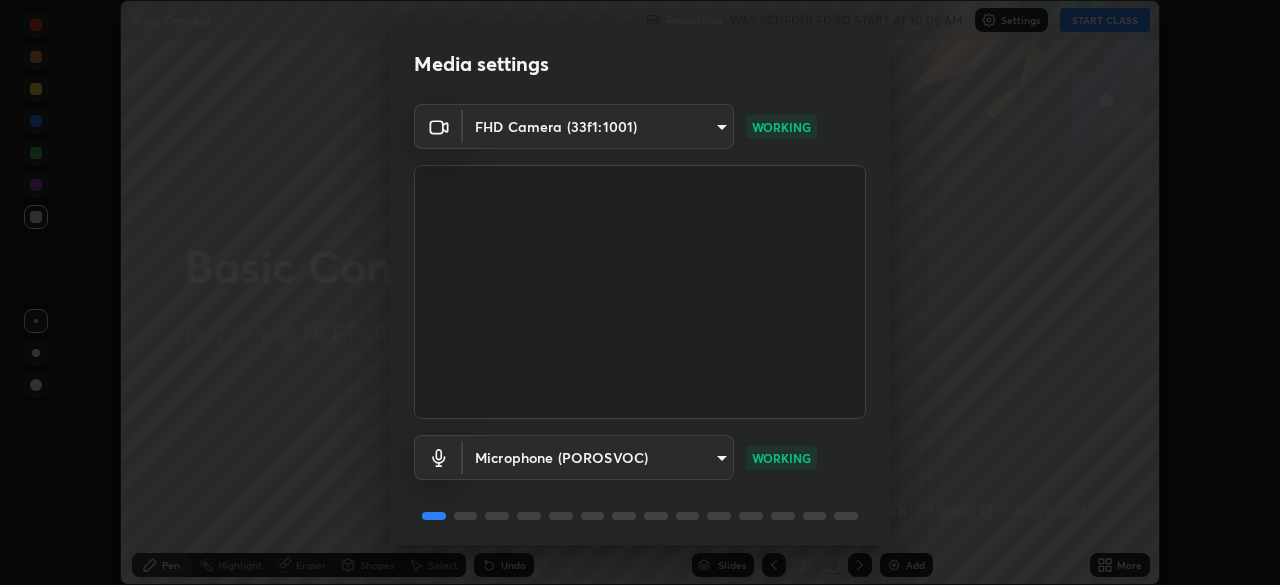 scroll, scrollTop: 71, scrollLeft: 0, axis: vertical 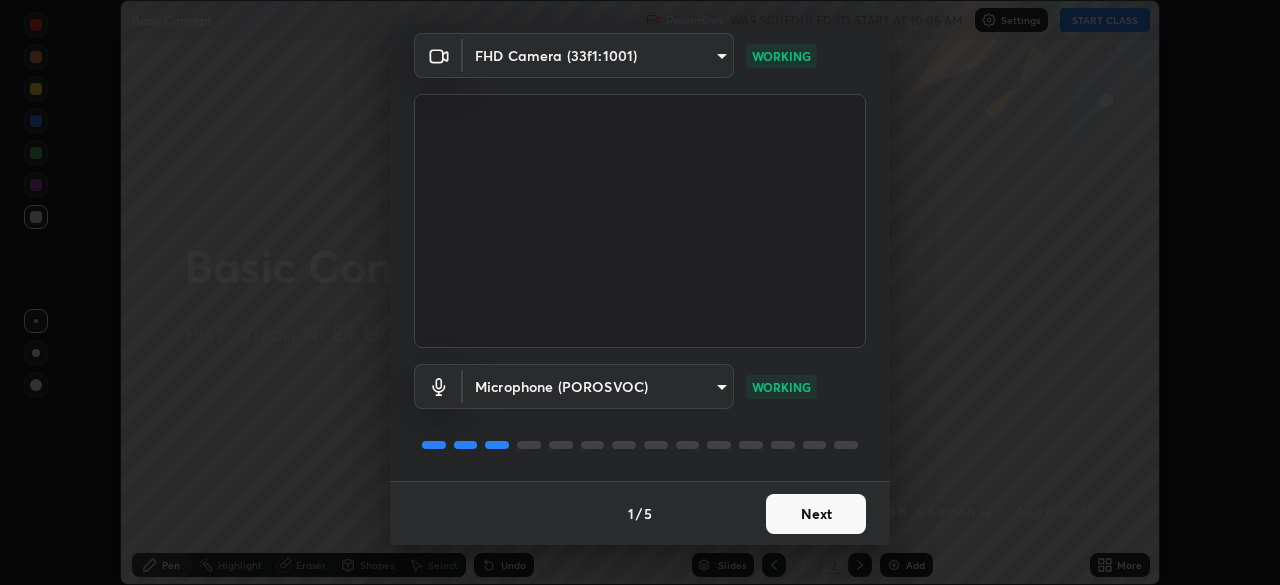 click on "Next" at bounding box center (816, 514) 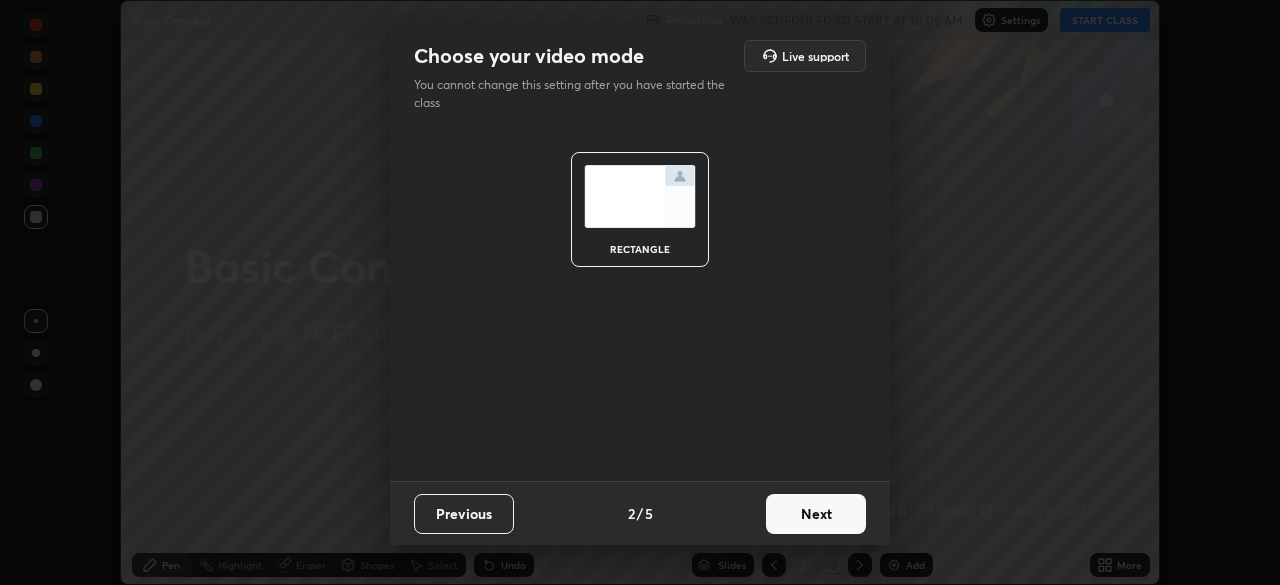 scroll, scrollTop: 0, scrollLeft: 0, axis: both 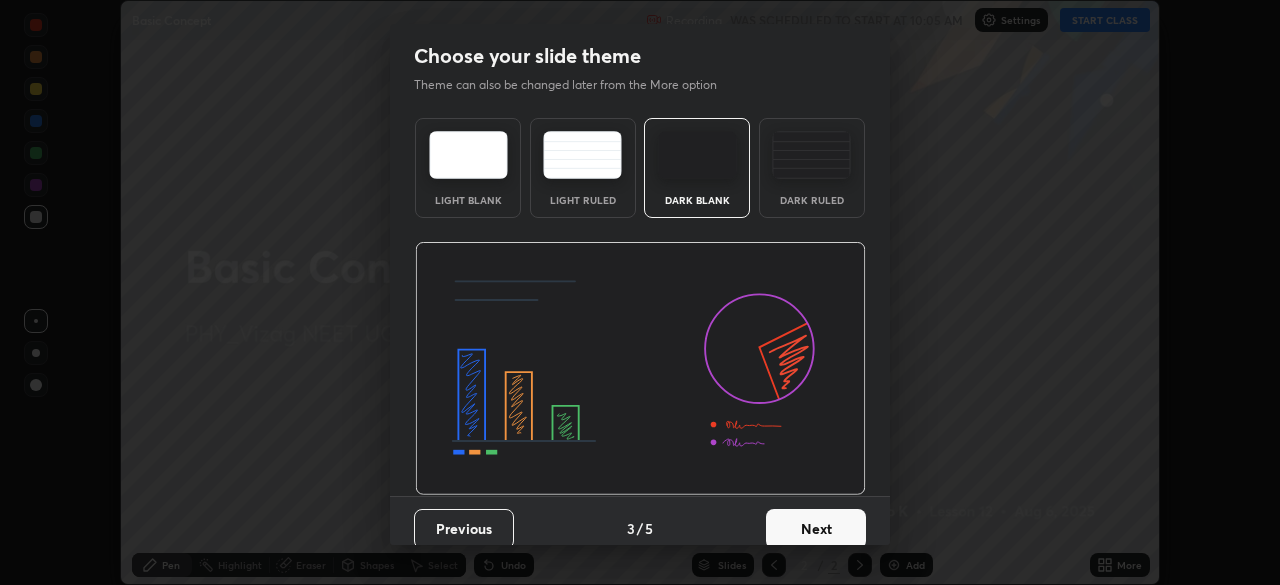 click on "Next" at bounding box center (816, 529) 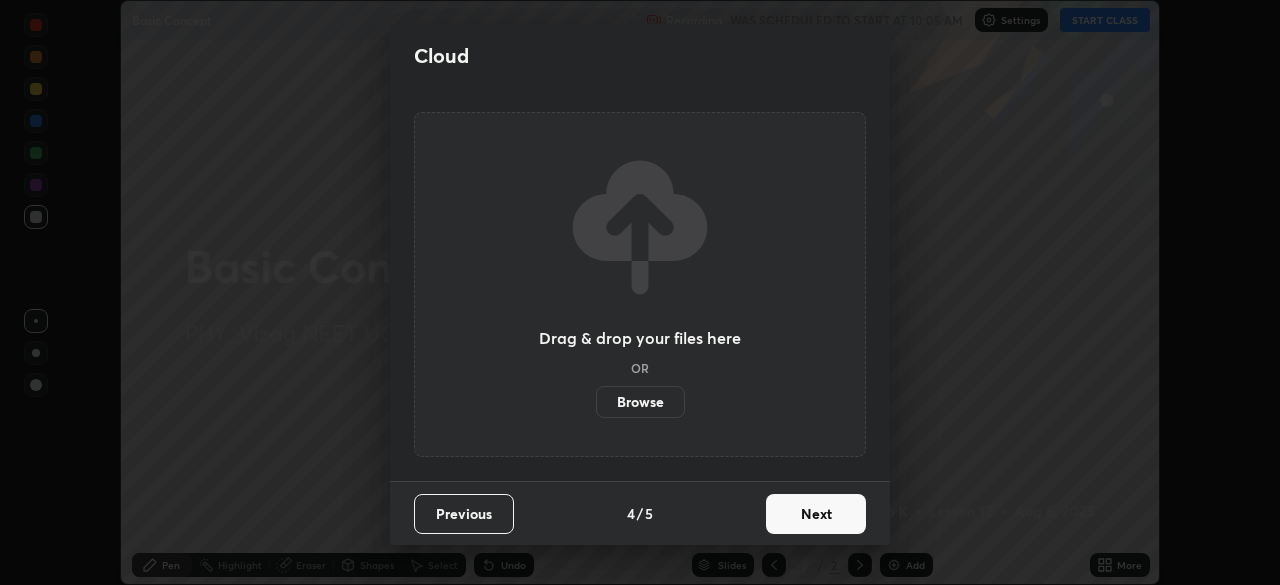 click on "Next" at bounding box center [816, 514] 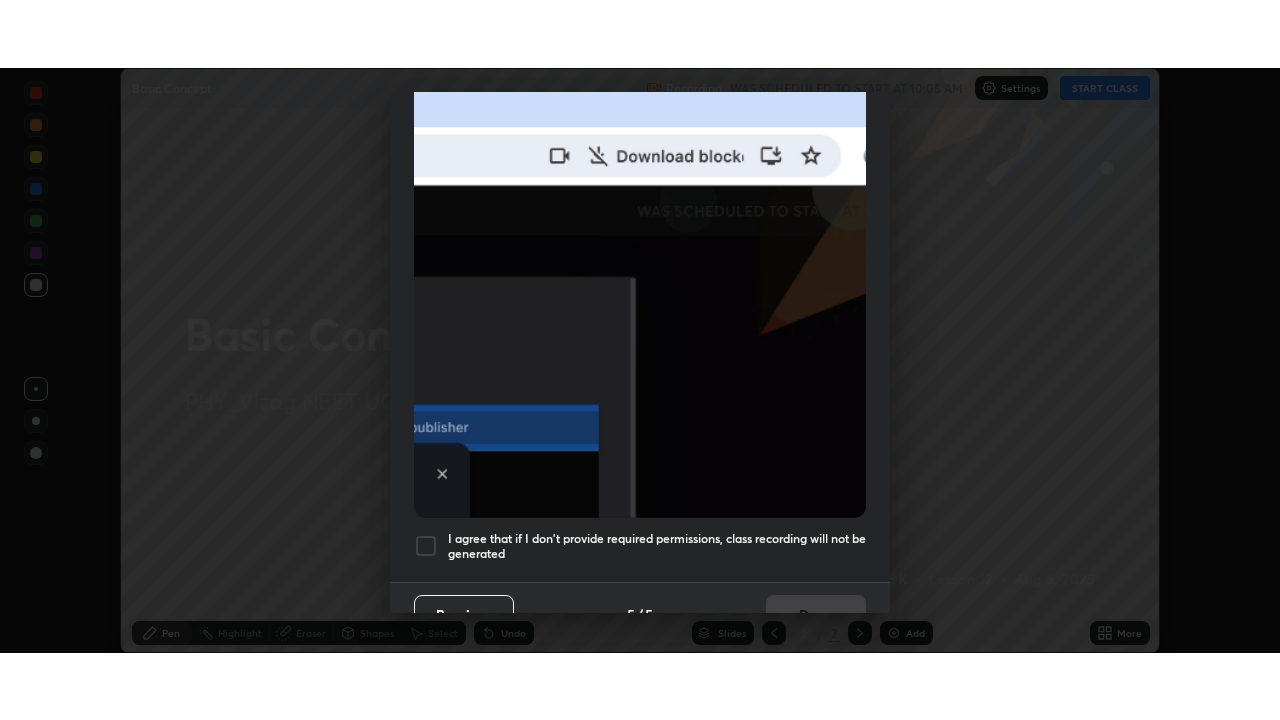 scroll, scrollTop: 479, scrollLeft: 0, axis: vertical 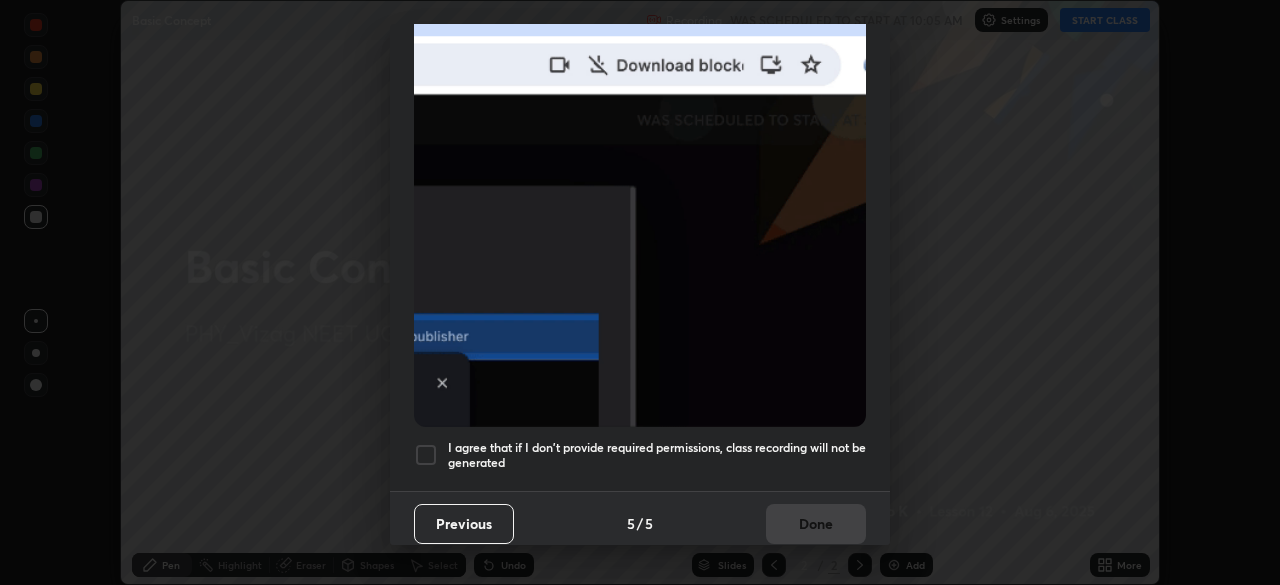 click at bounding box center (426, 455) 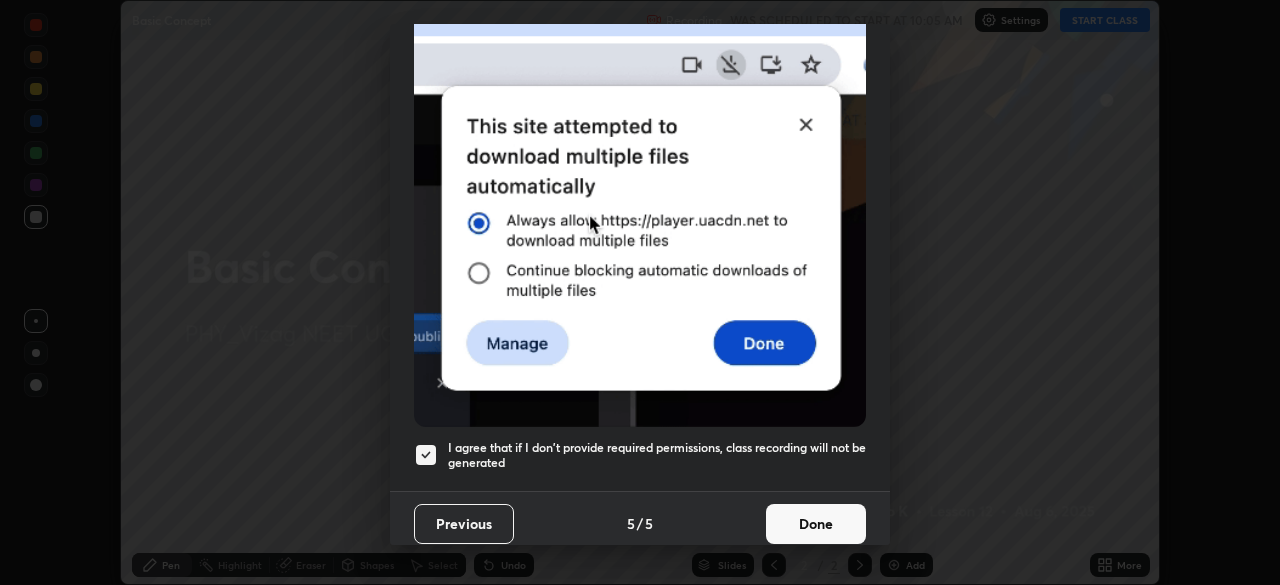 click on "Done" at bounding box center (816, 524) 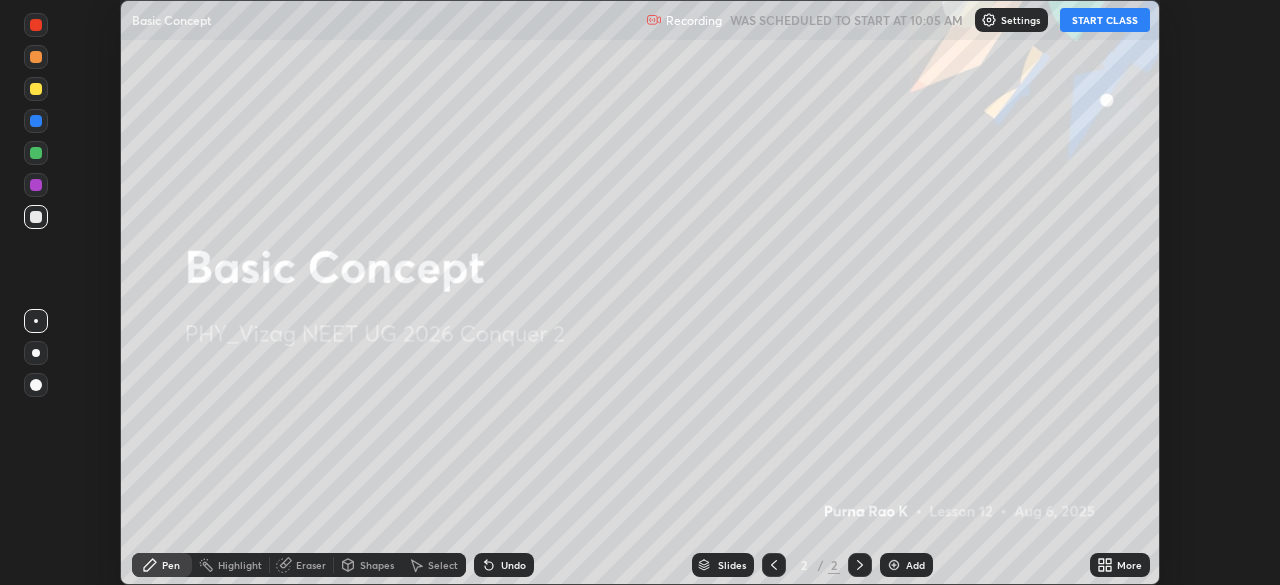click 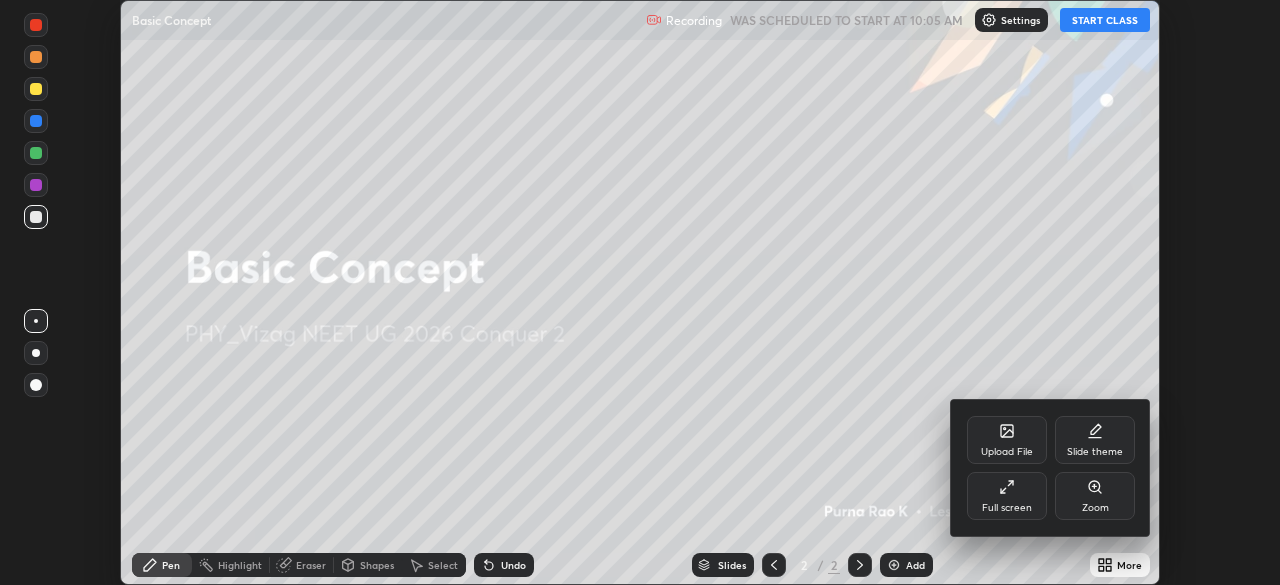 click 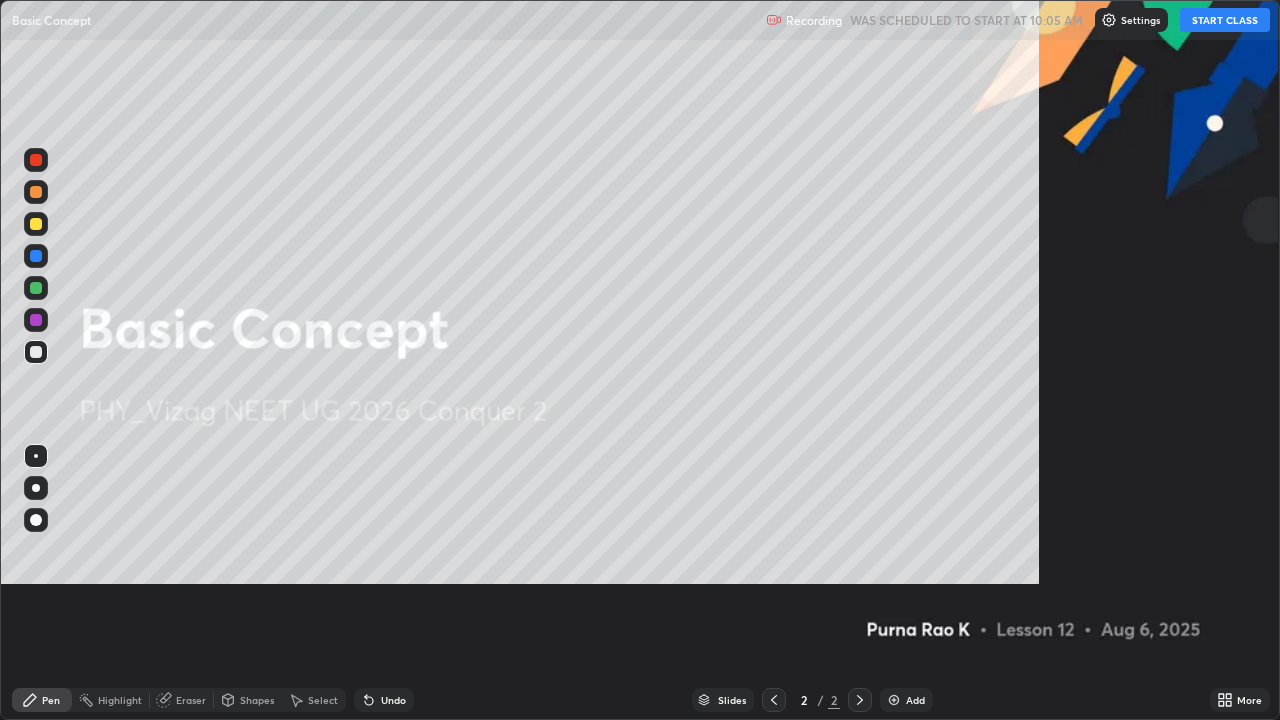 scroll, scrollTop: 99280, scrollLeft: 98720, axis: both 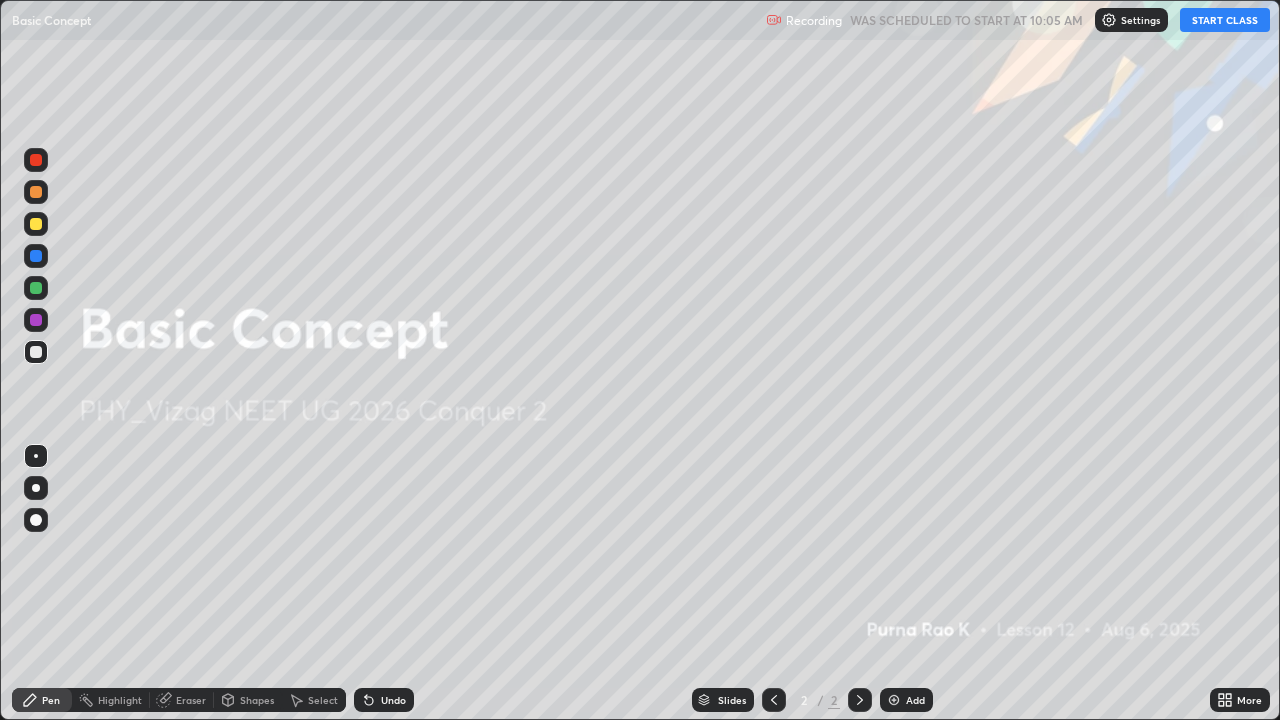 click on "START CLASS" at bounding box center [1225, 20] 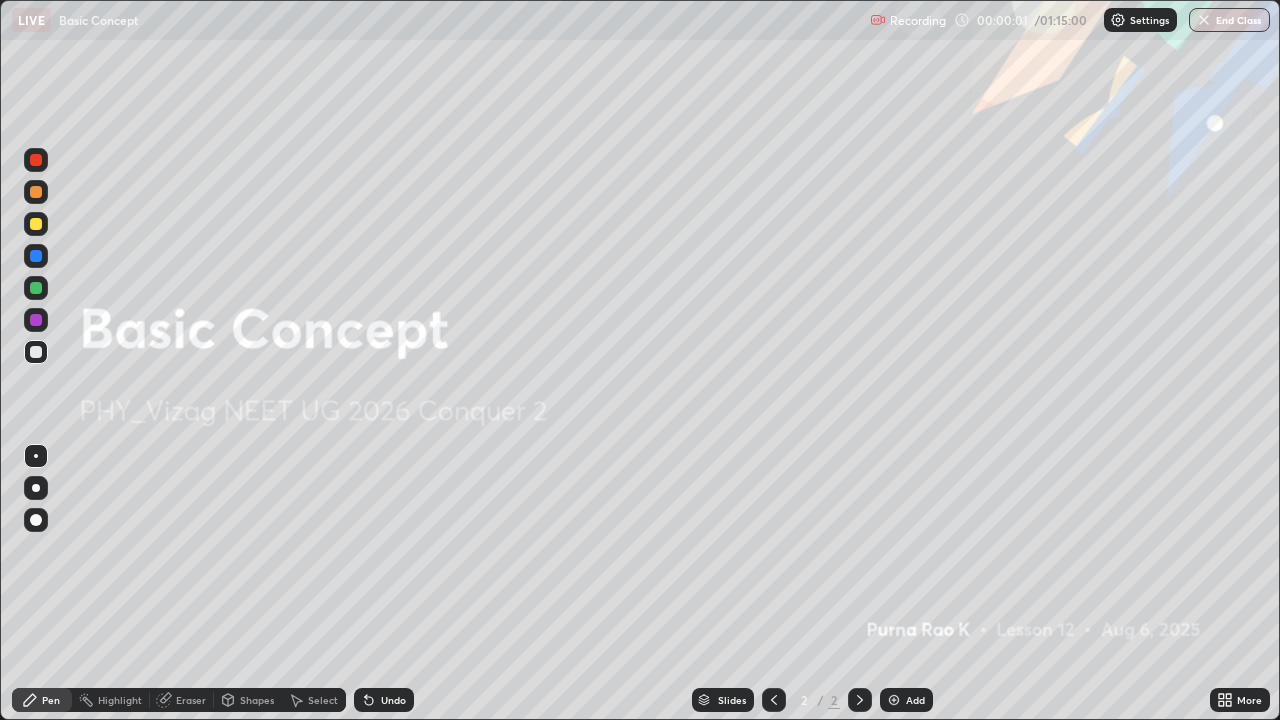 click on "Add" at bounding box center [906, 700] 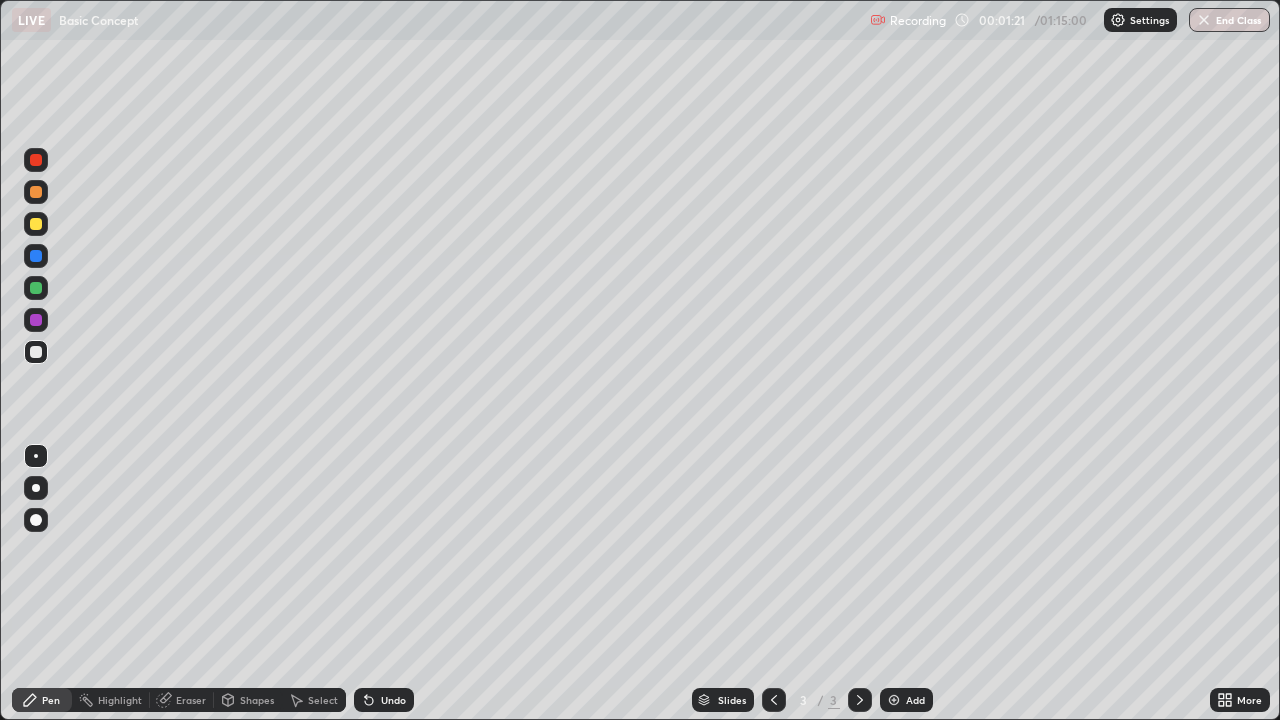 click at bounding box center (36, 352) 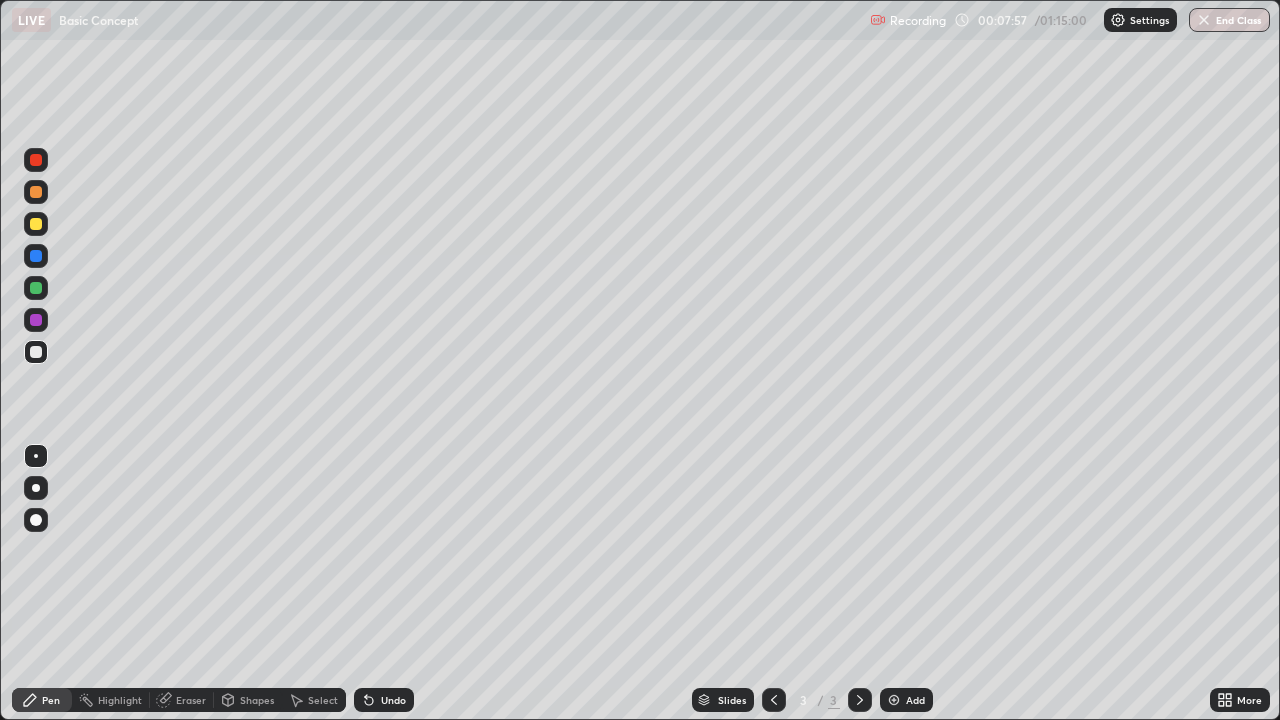click on "Undo" at bounding box center (393, 700) 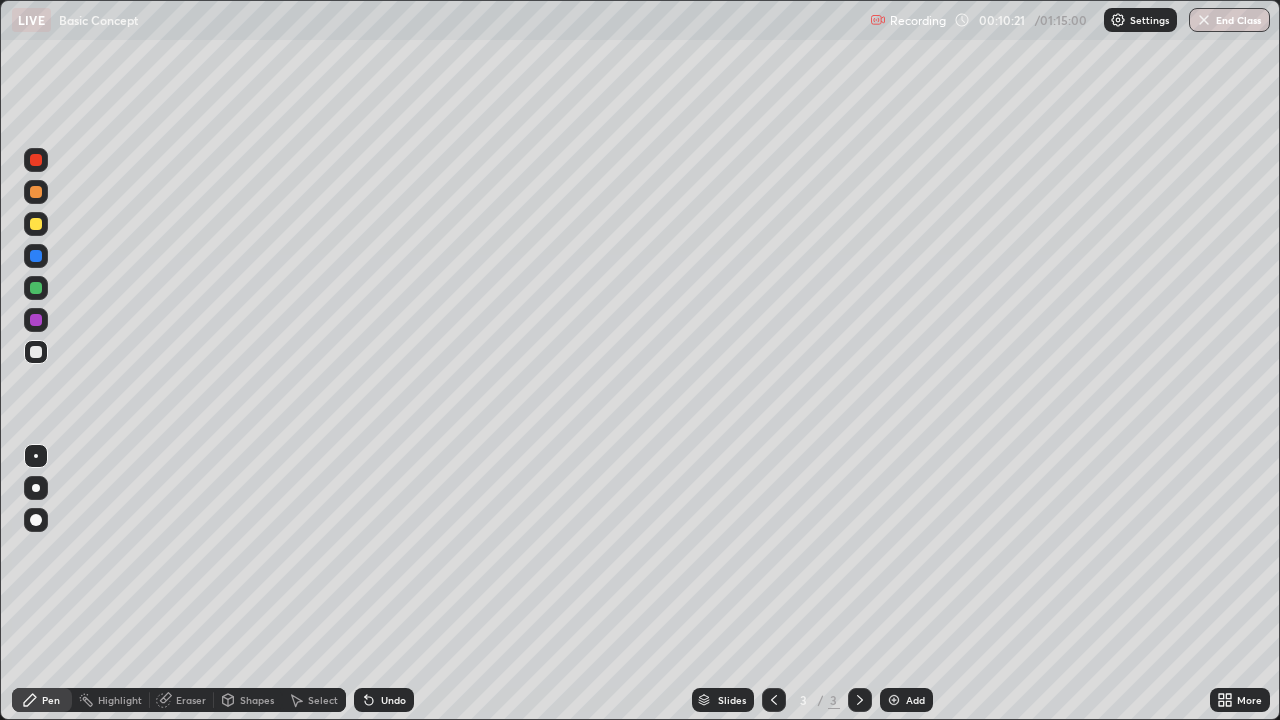 click on "Eraser" at bounding box center [191, 700] 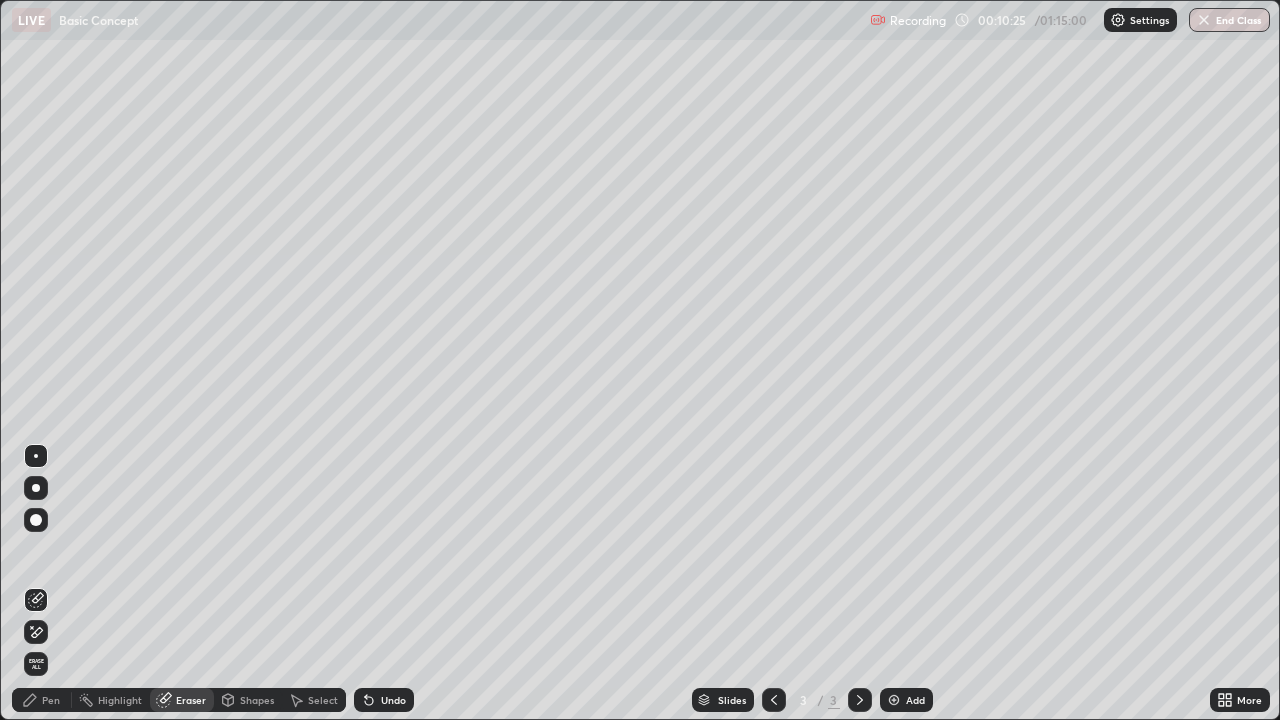 click on "Pen" at bounding box center [51, 700] 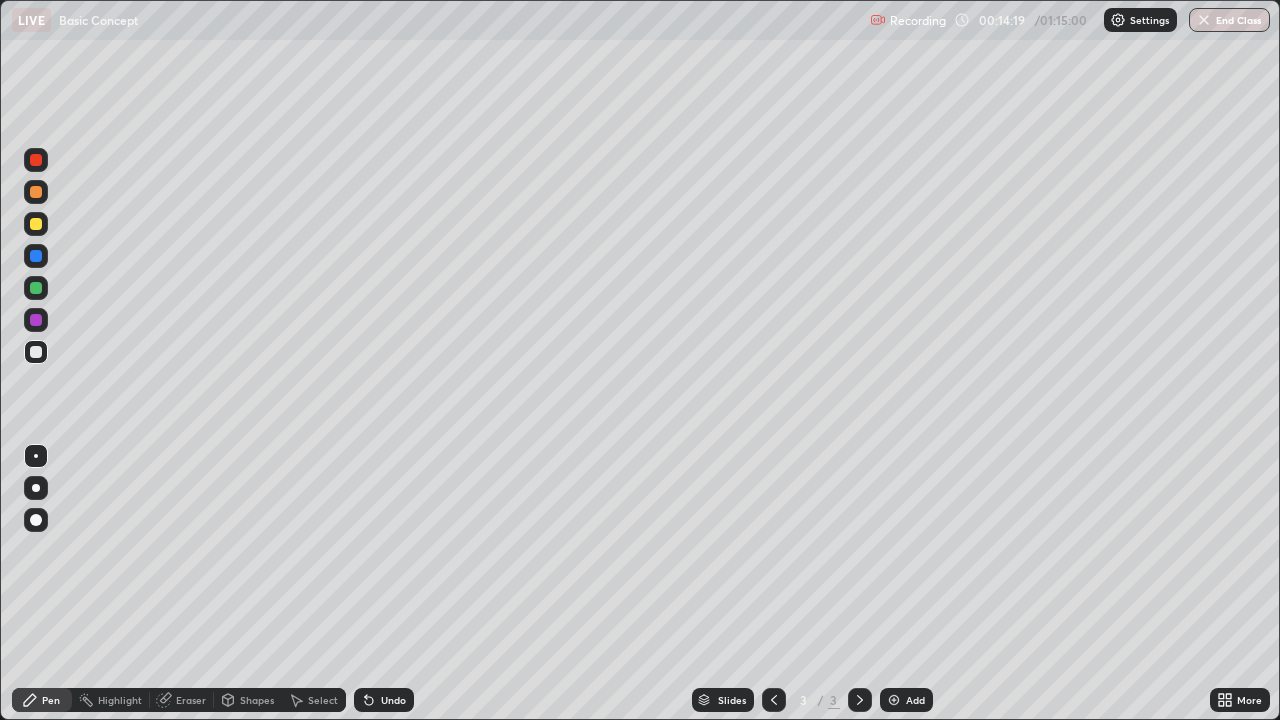 click at bounding box center [894, 700] 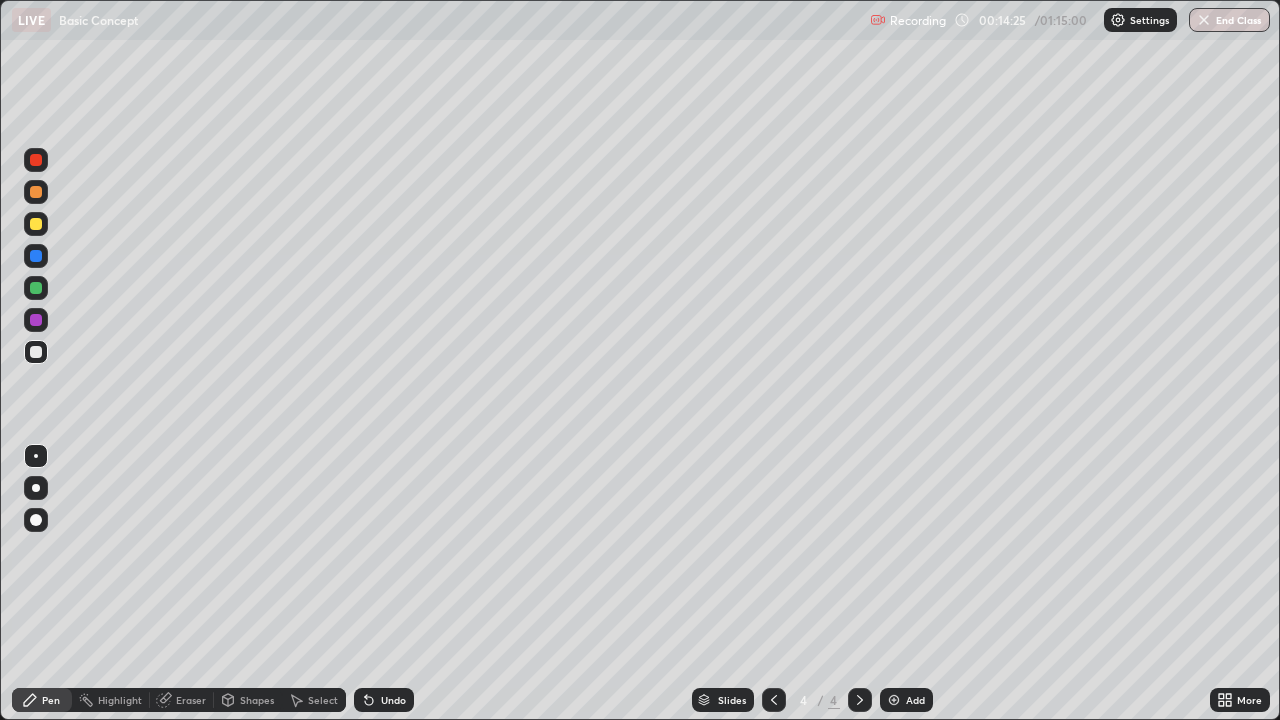 click on "Undo" at bounding box center [393, 700] 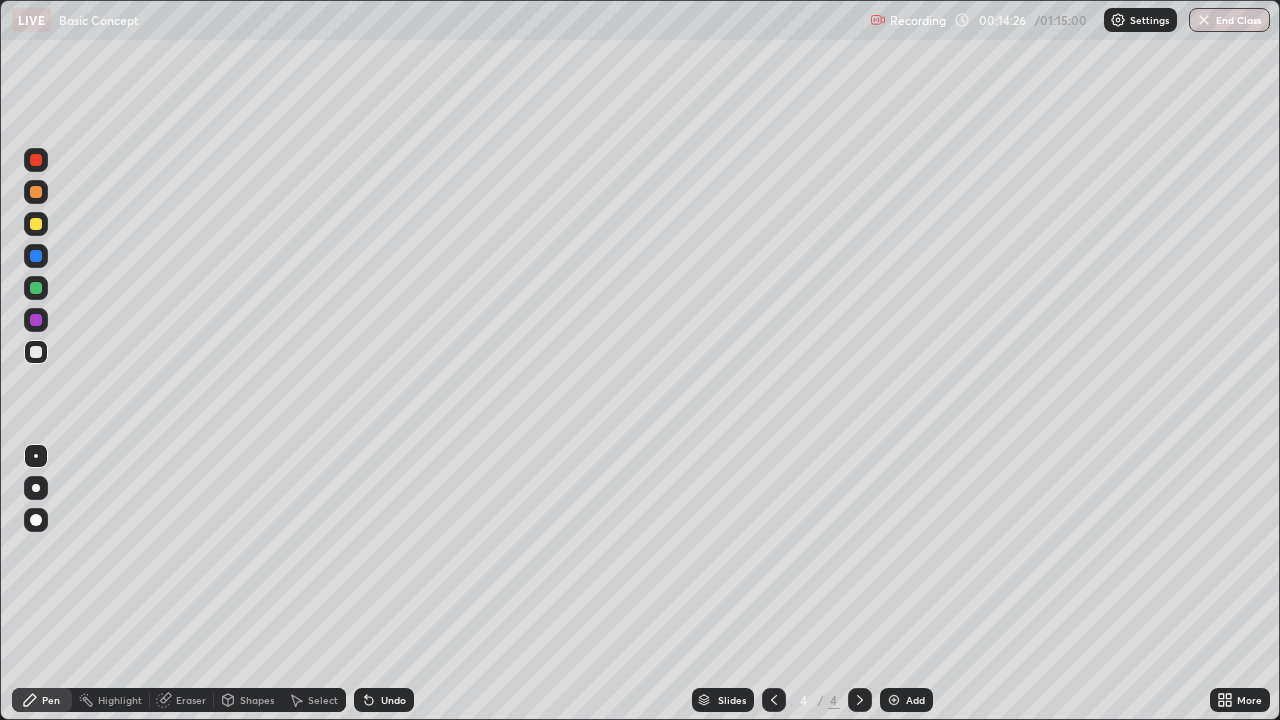 click on "Undo" at bounding box center (393, 700) 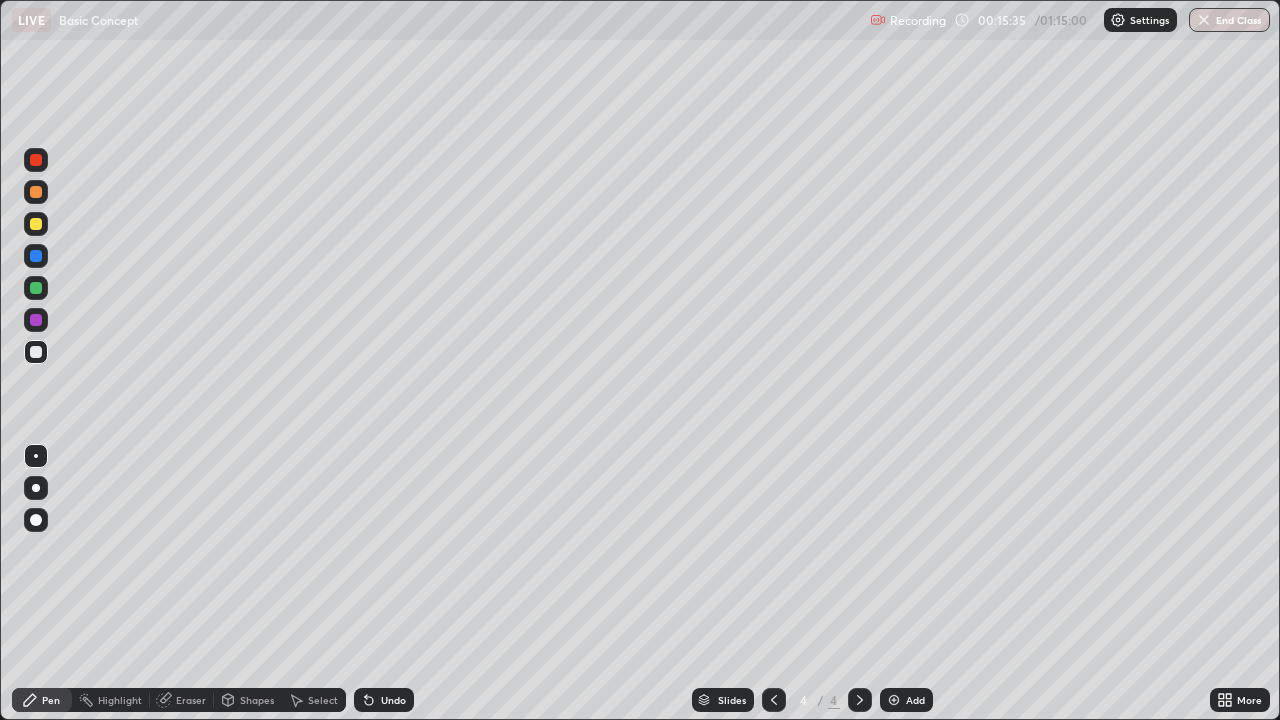 click on "Undo" at bounding box center (384, 700) 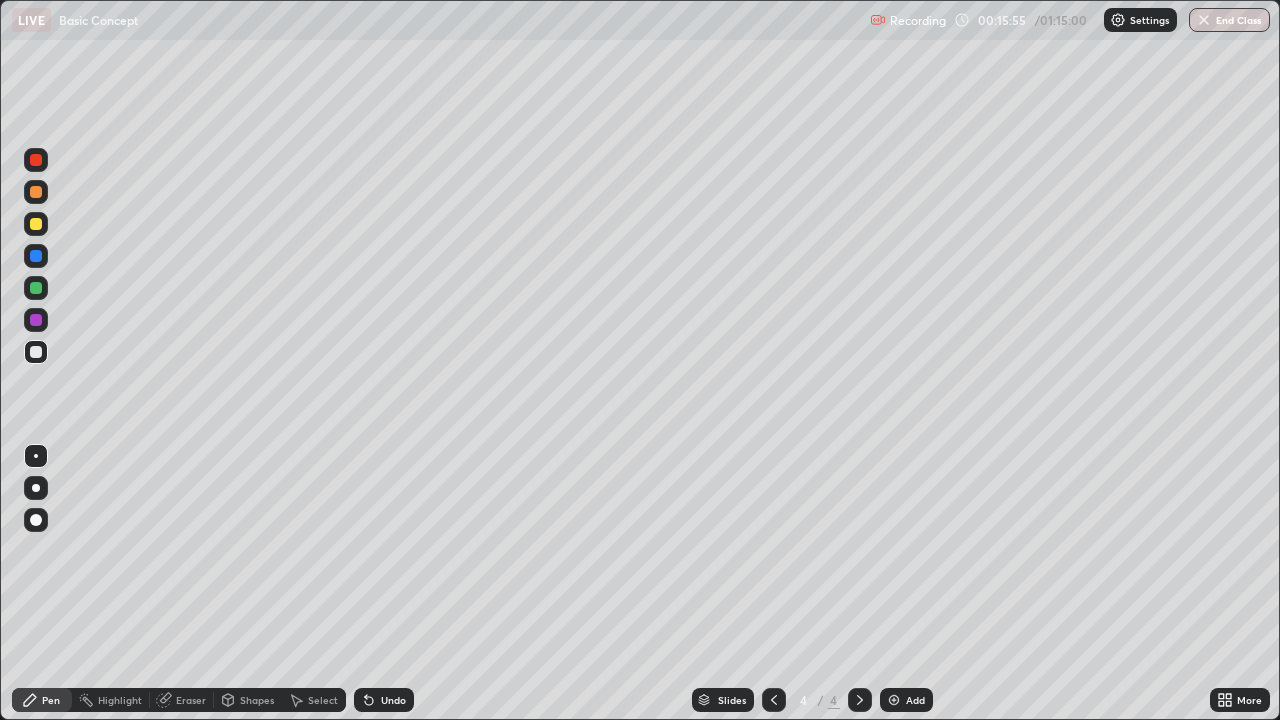 click at bounding box center (860, 700) 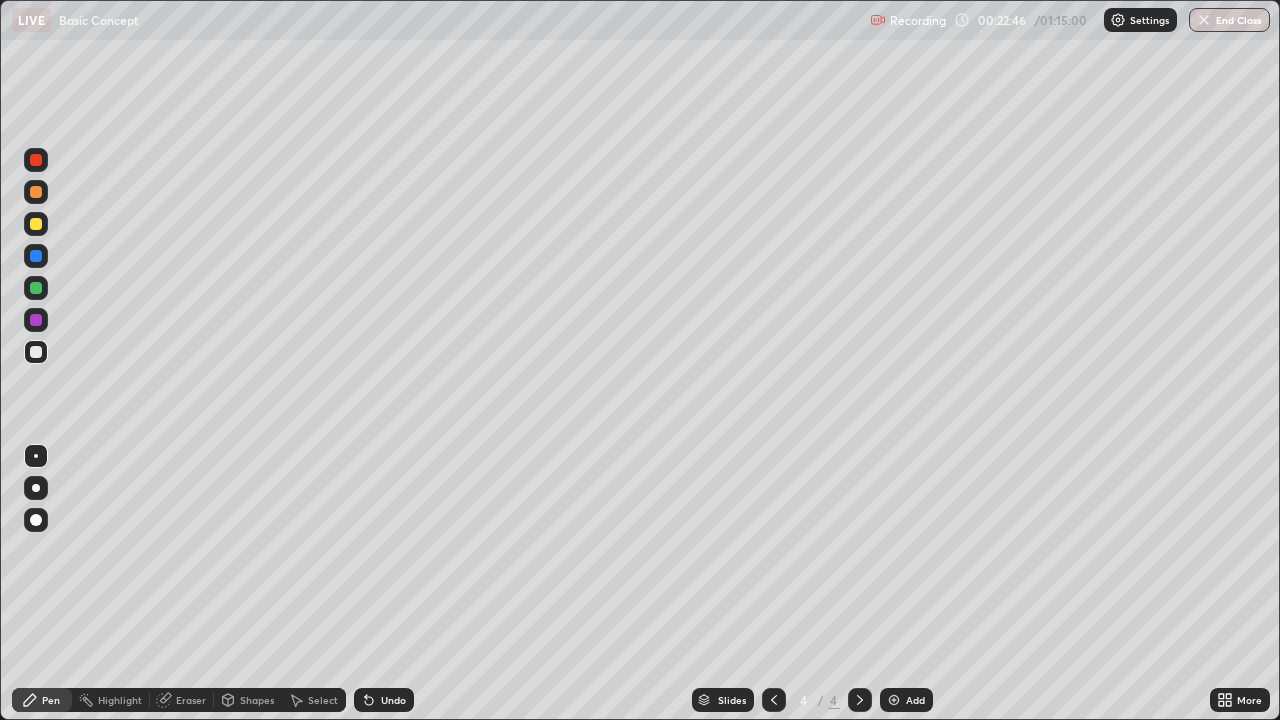 click at bounding box center [894, 700] 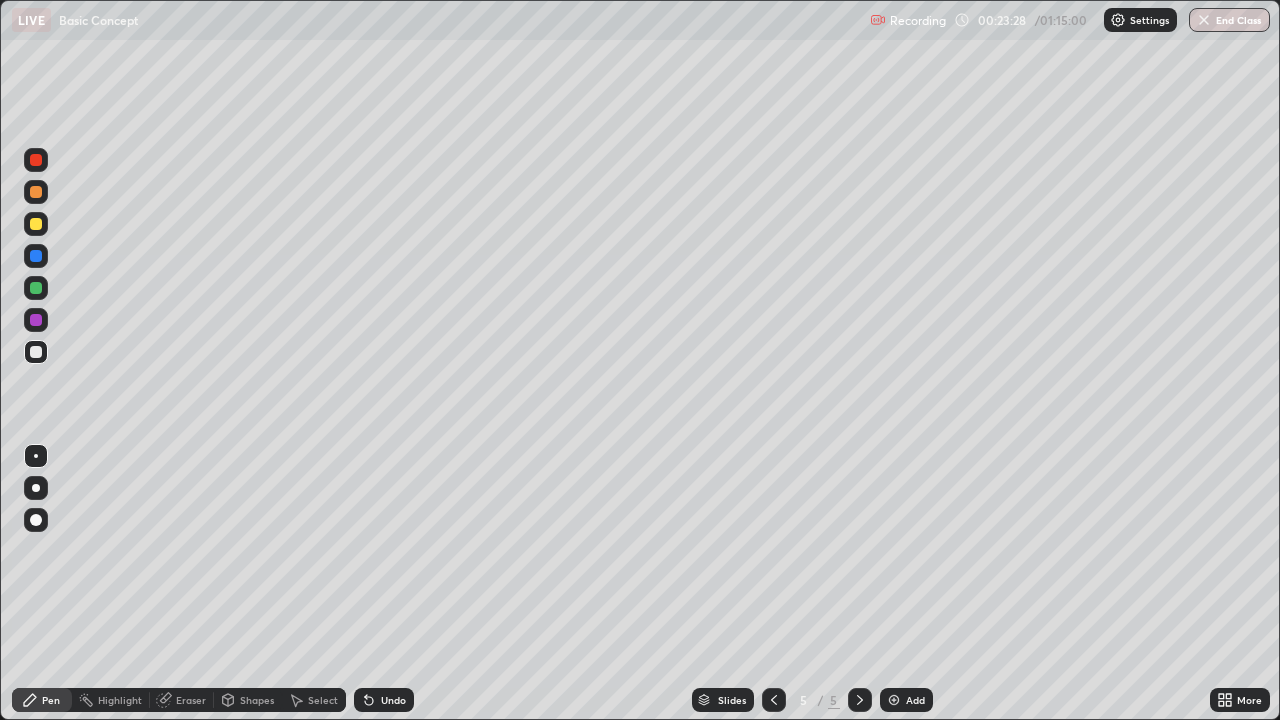 click on "Undo" at bounding box center [384, 700] 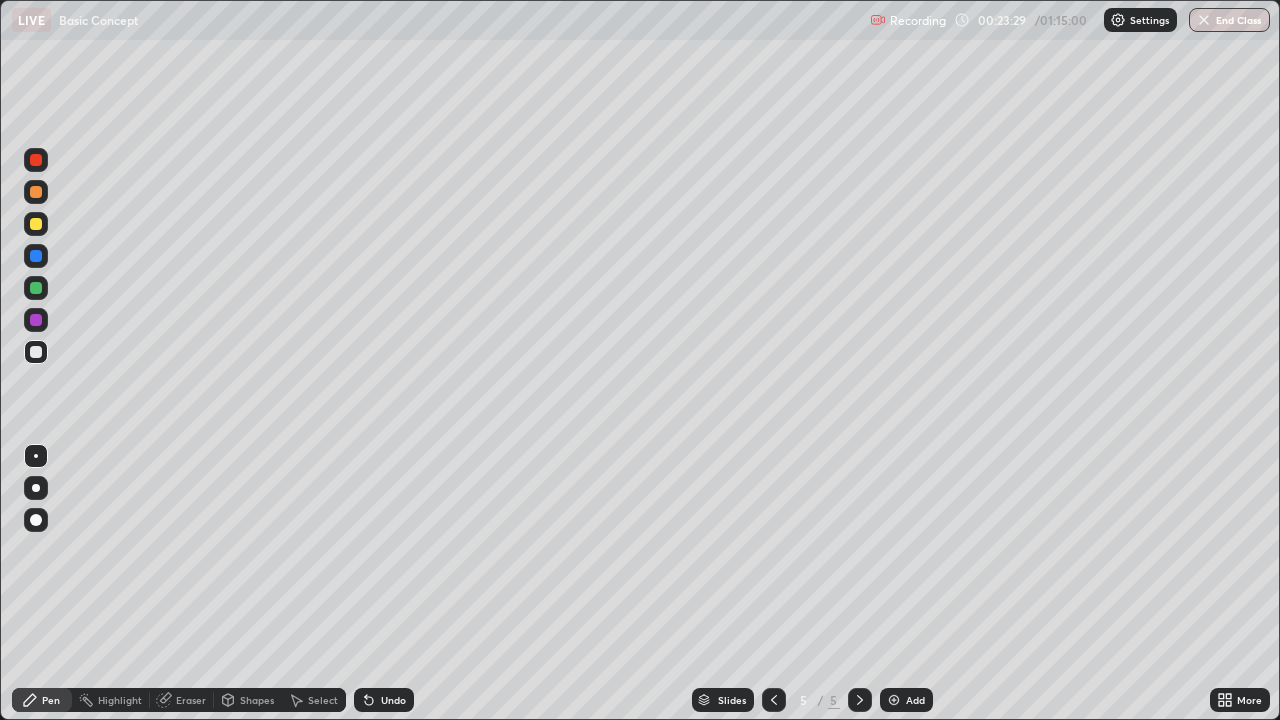 click on "Undo" at bounding box center (393, 700) 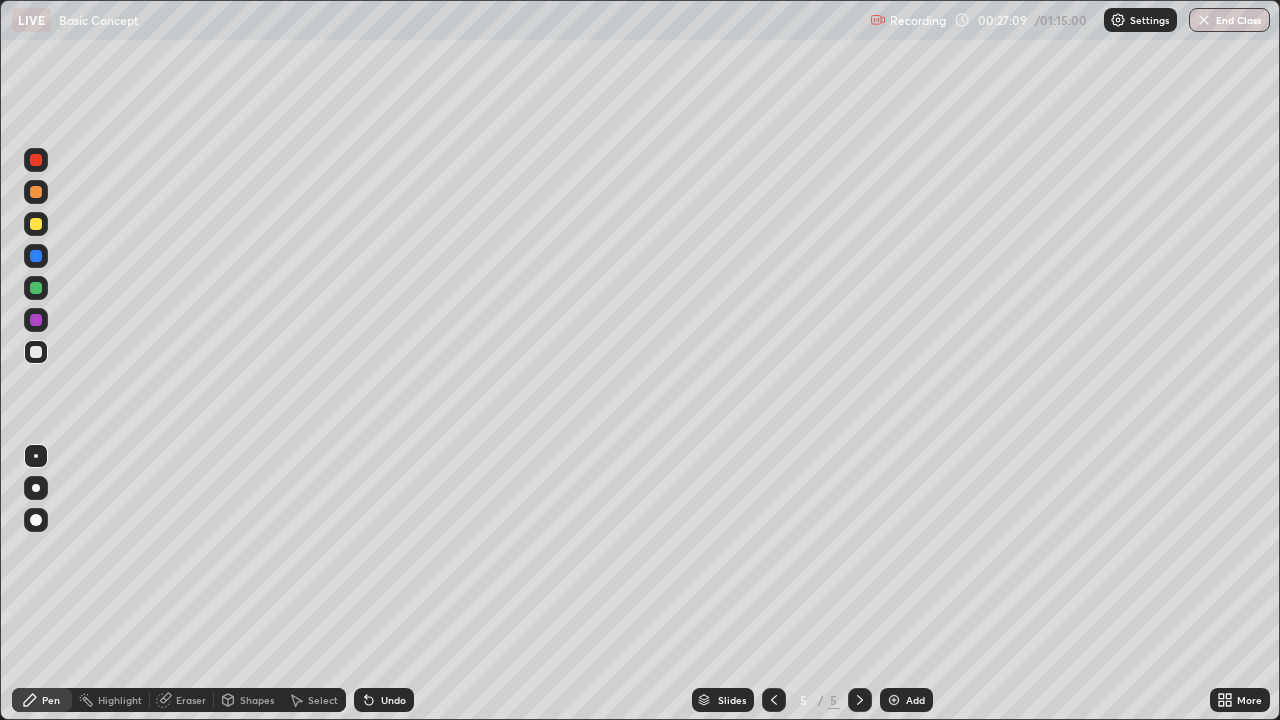 click on "Undo" at bounding box center (393, 700) 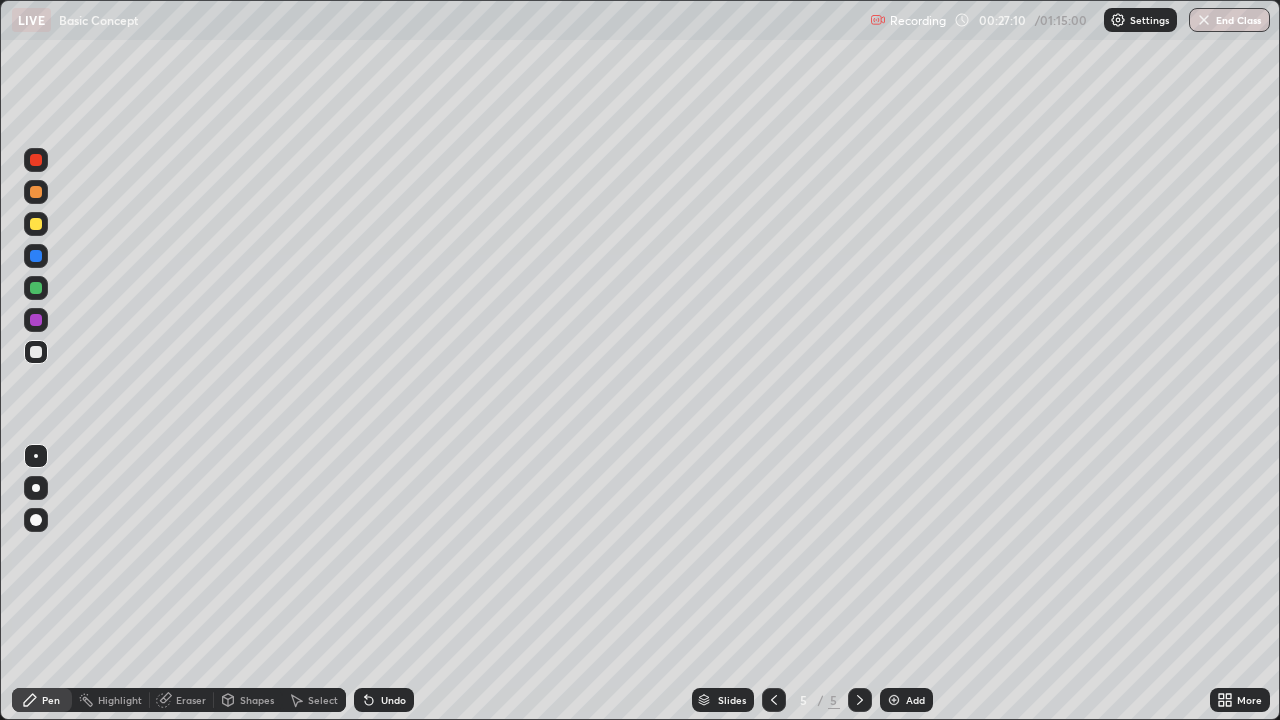 click on "Undo" at bounding box center [393, 700] 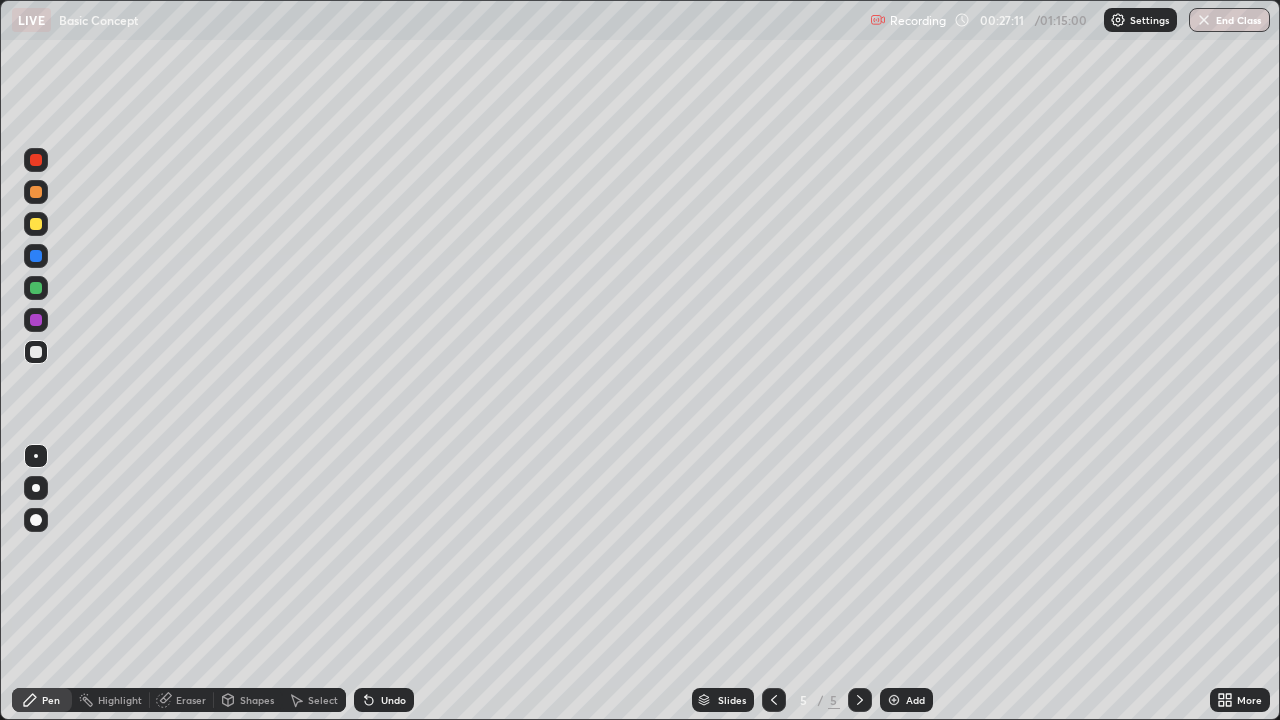 click on "Undo" at bounding box center (393, 700) 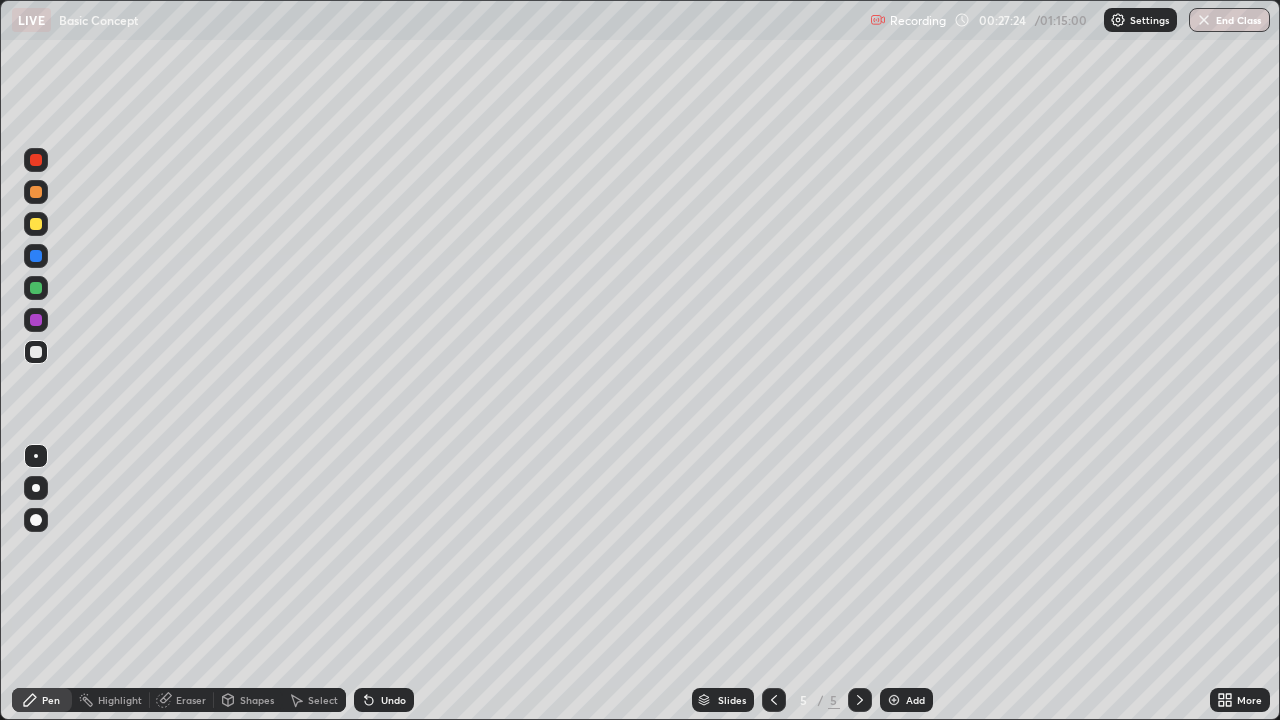 click on "Slides 5 / 5 Add" at bounding box center (812, 700) 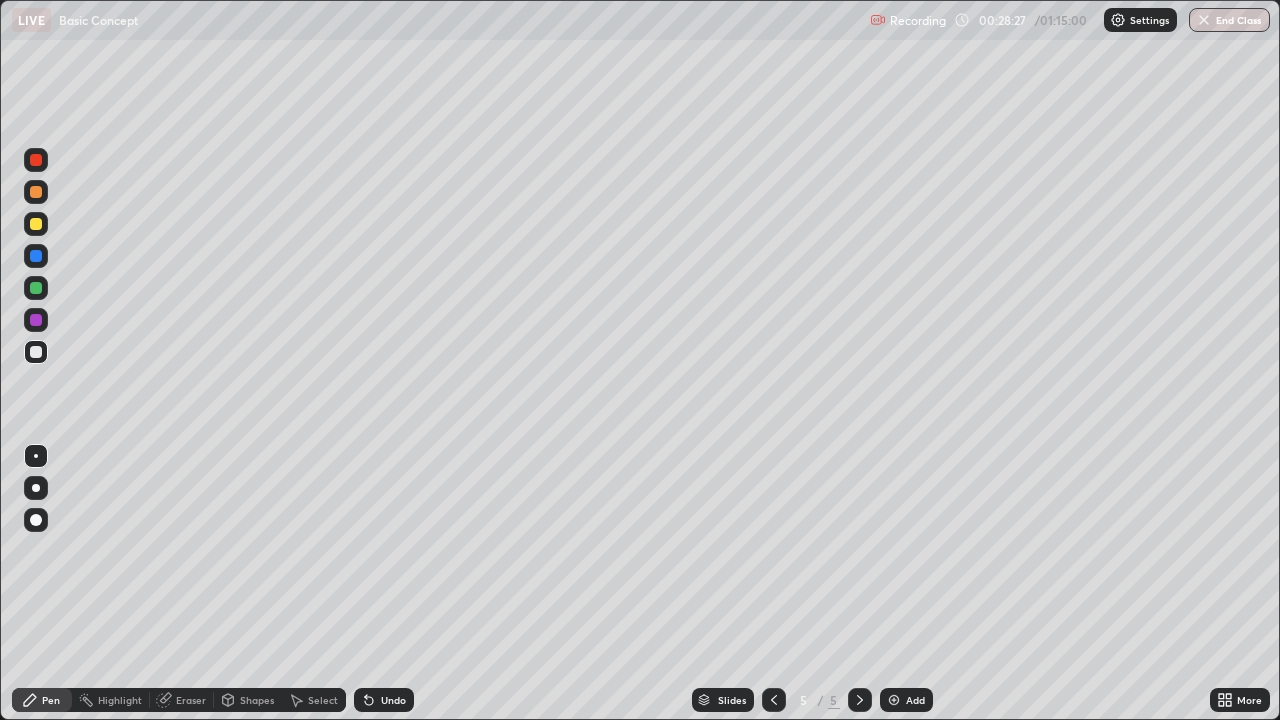 click on "Undo" at bounding box center (393, 700) 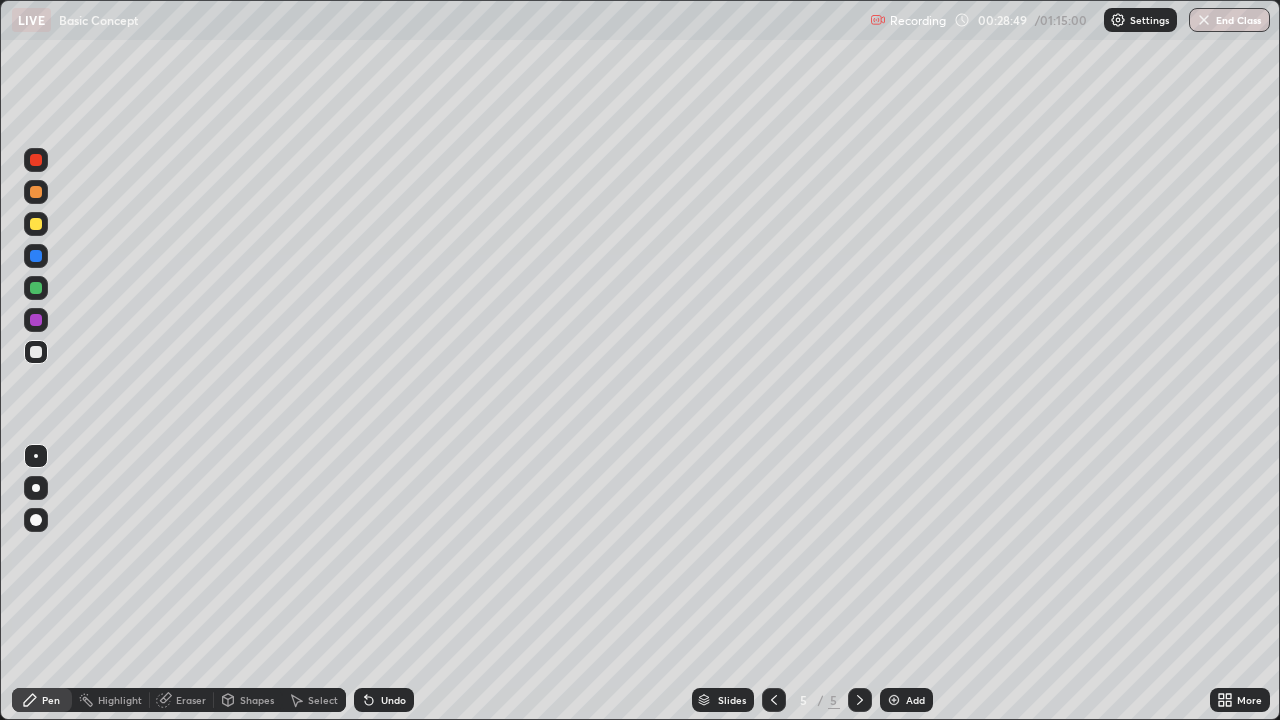 click on "Undo" at bounding box center (393, 700) 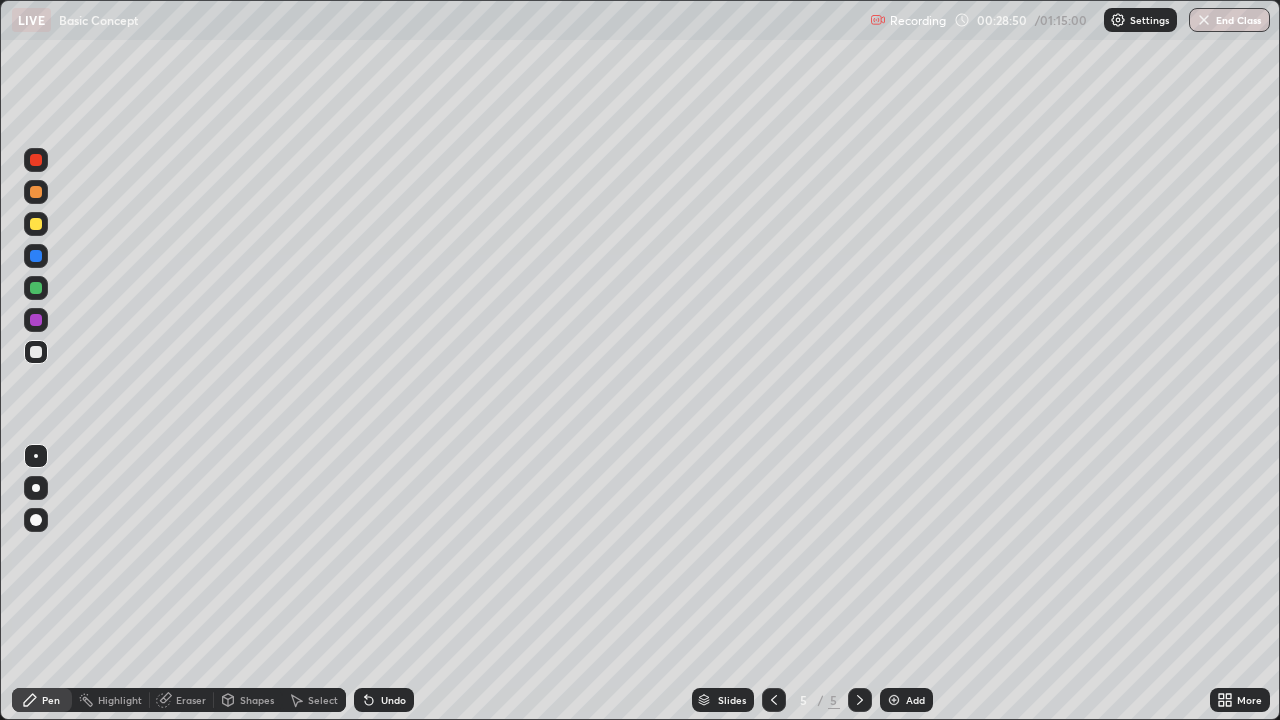 click on "Undo" at bounding box center (393, 700) 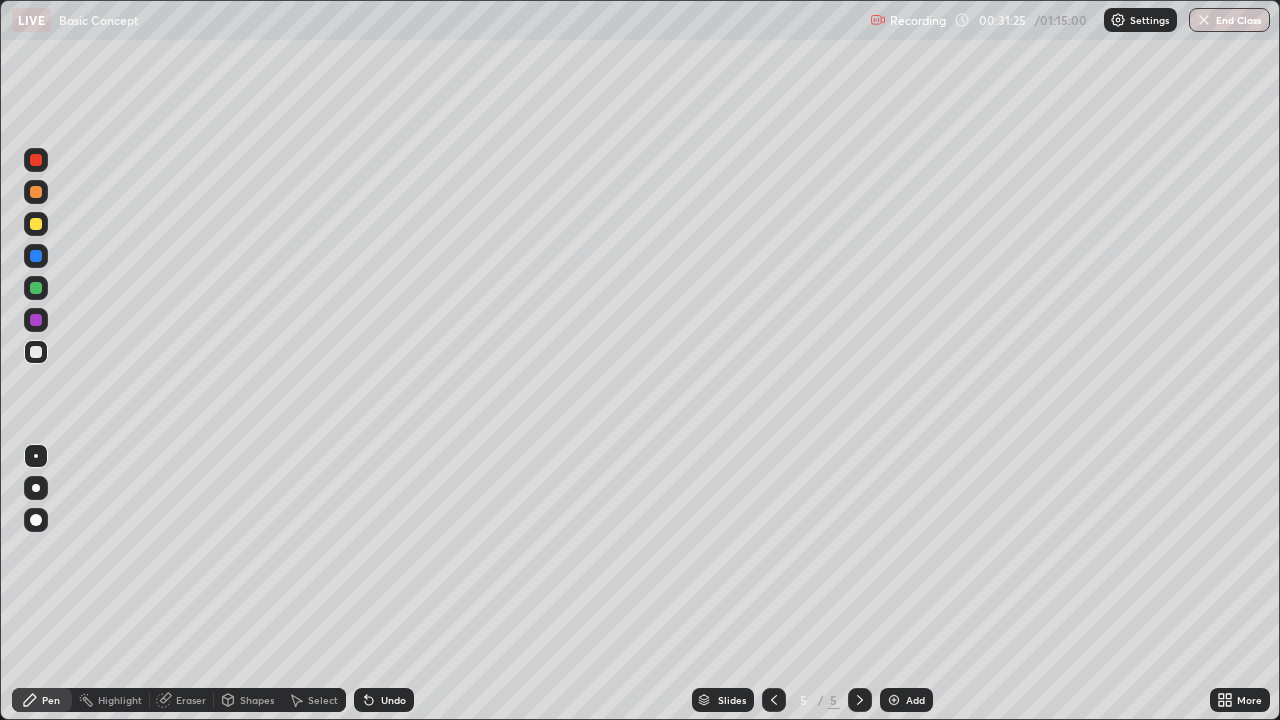 click at bounding box center (894, 700) 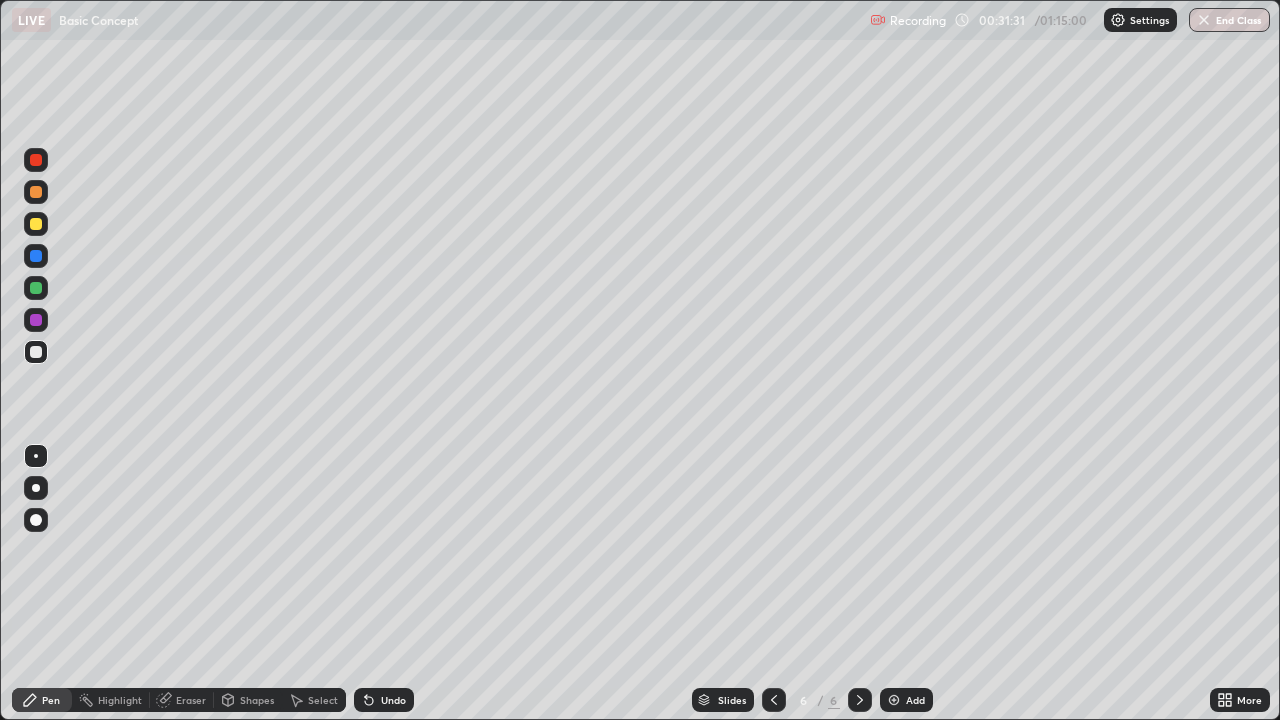 click 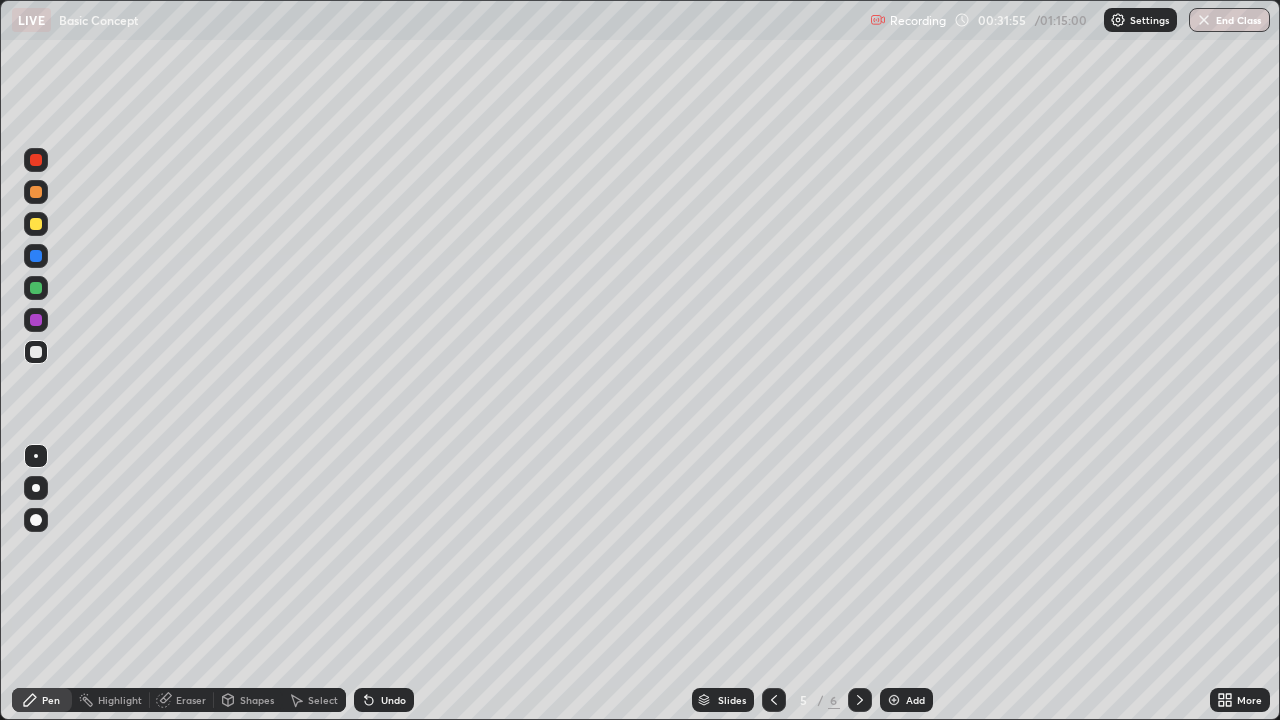 click at bounding box center [894, 700] 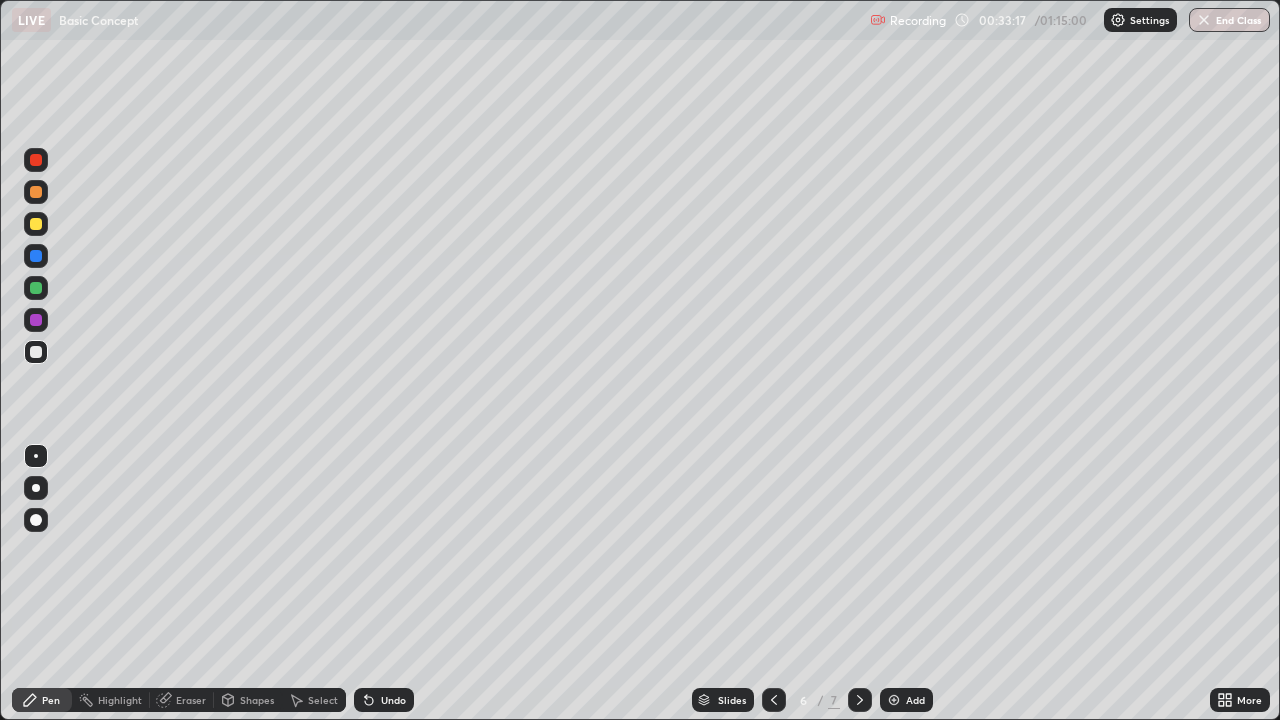 click on "Eraser" at bounding box center (191, 700) 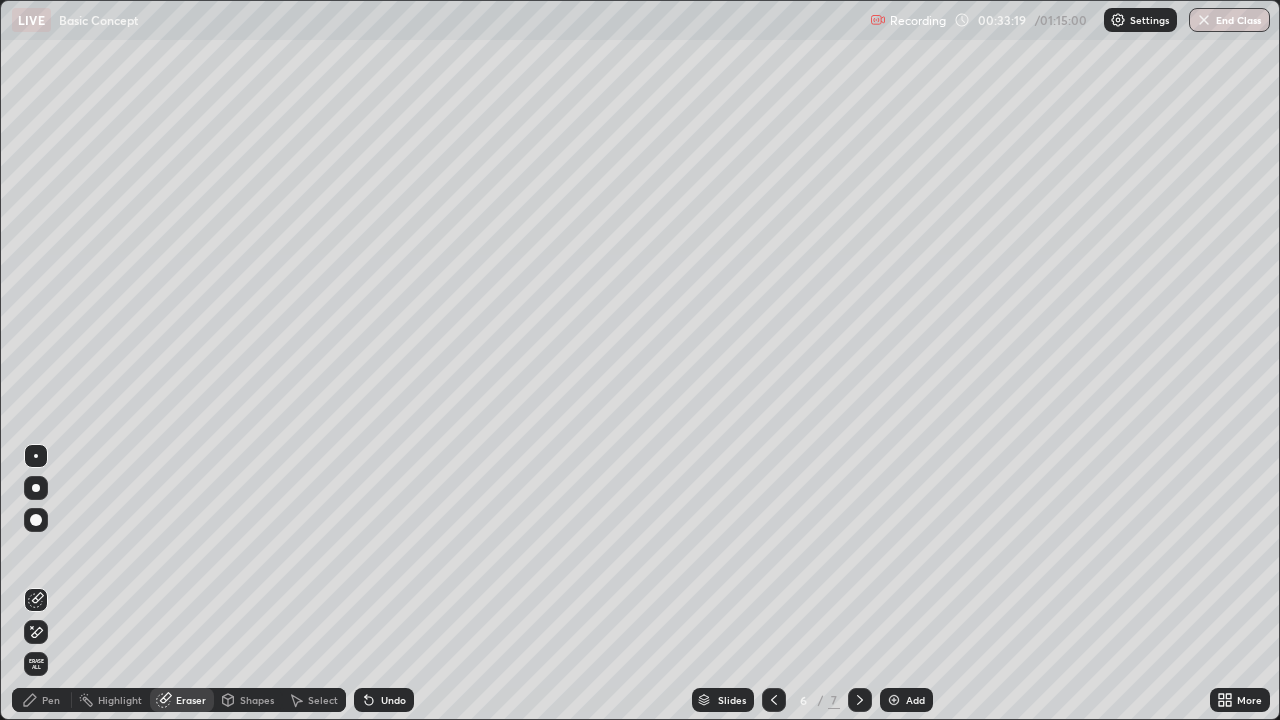 click on "Pen" at bounding box center (51, 700) 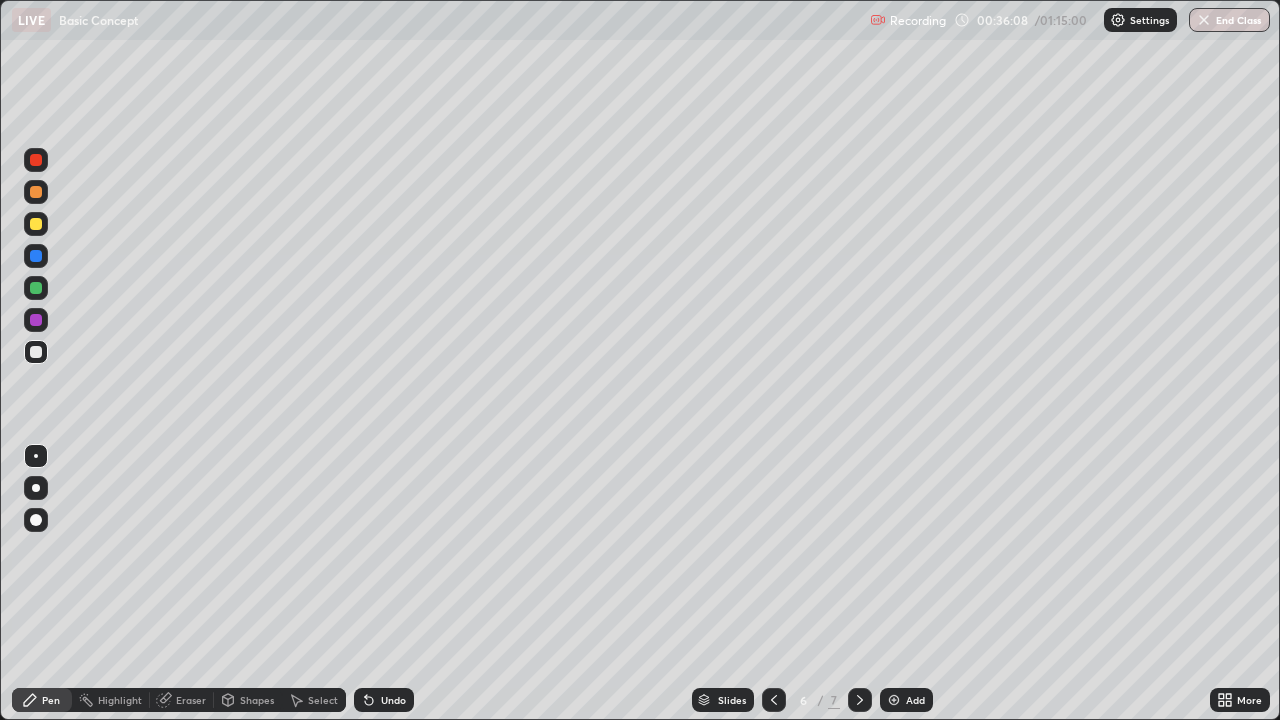 click on "Undo" at bounding box center [393, 700] 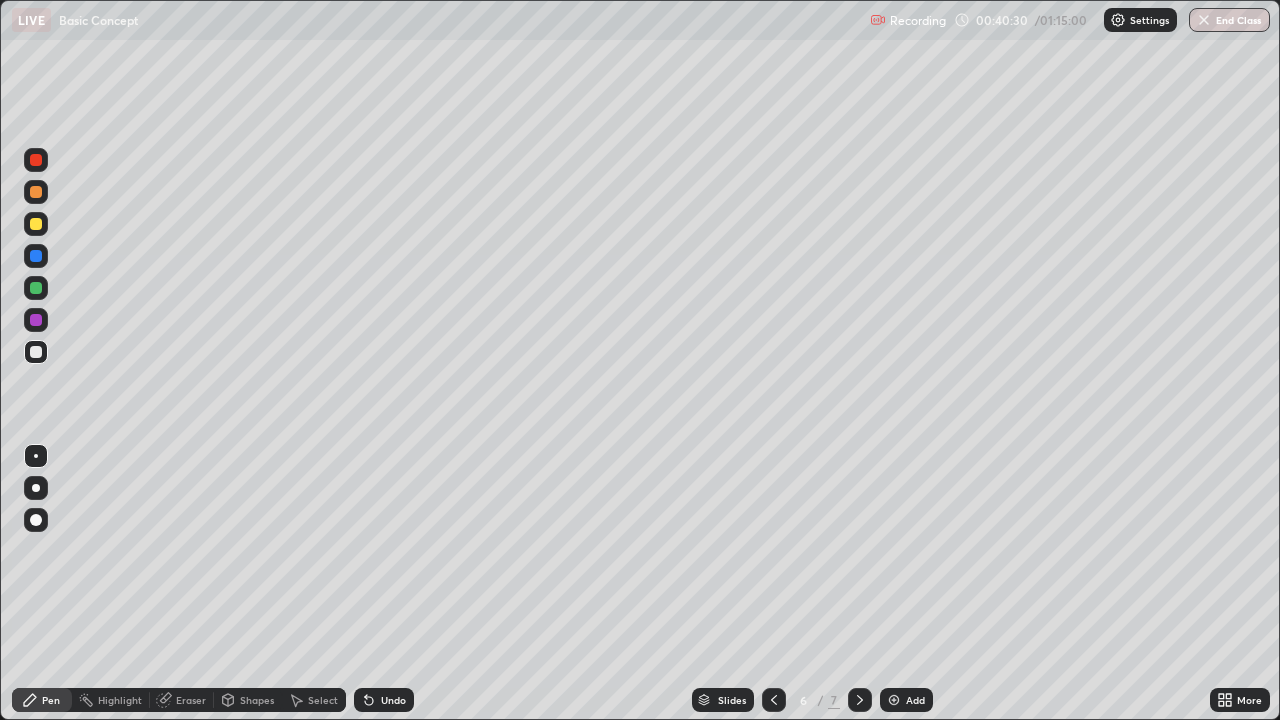 click at bounding box center [894, 700] 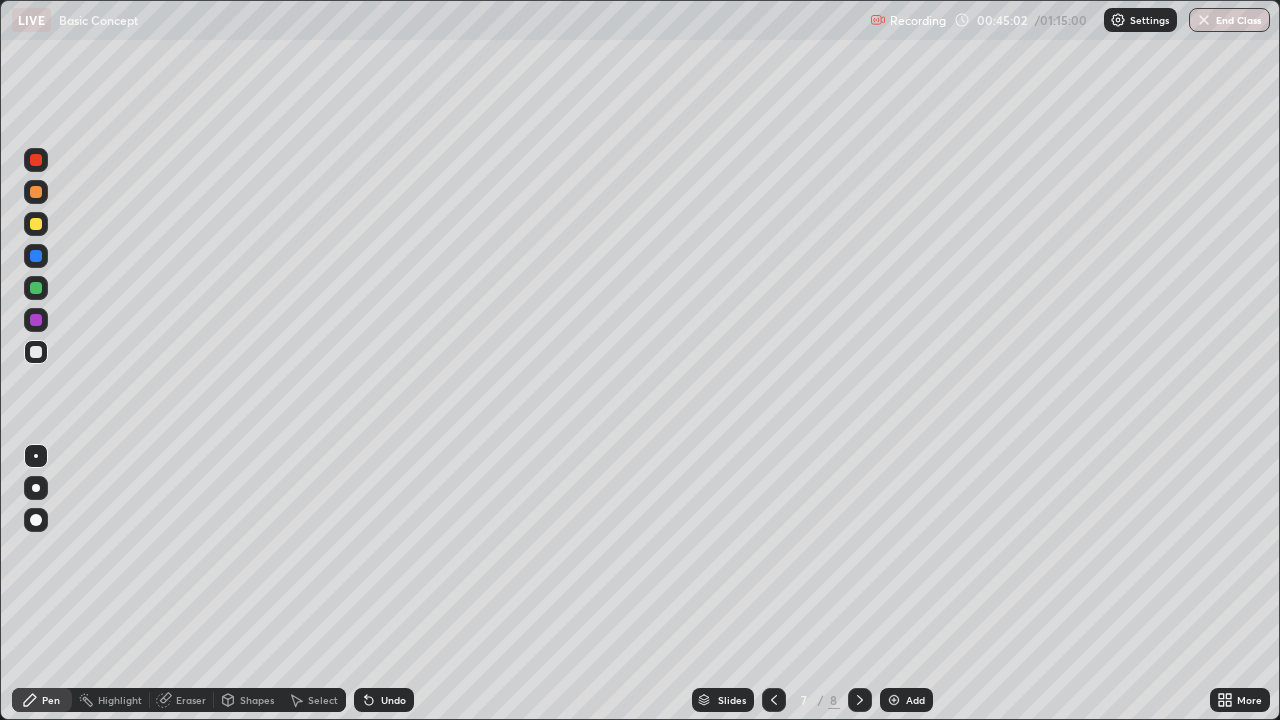 click on "Undo" at bounding box center [393, 700] 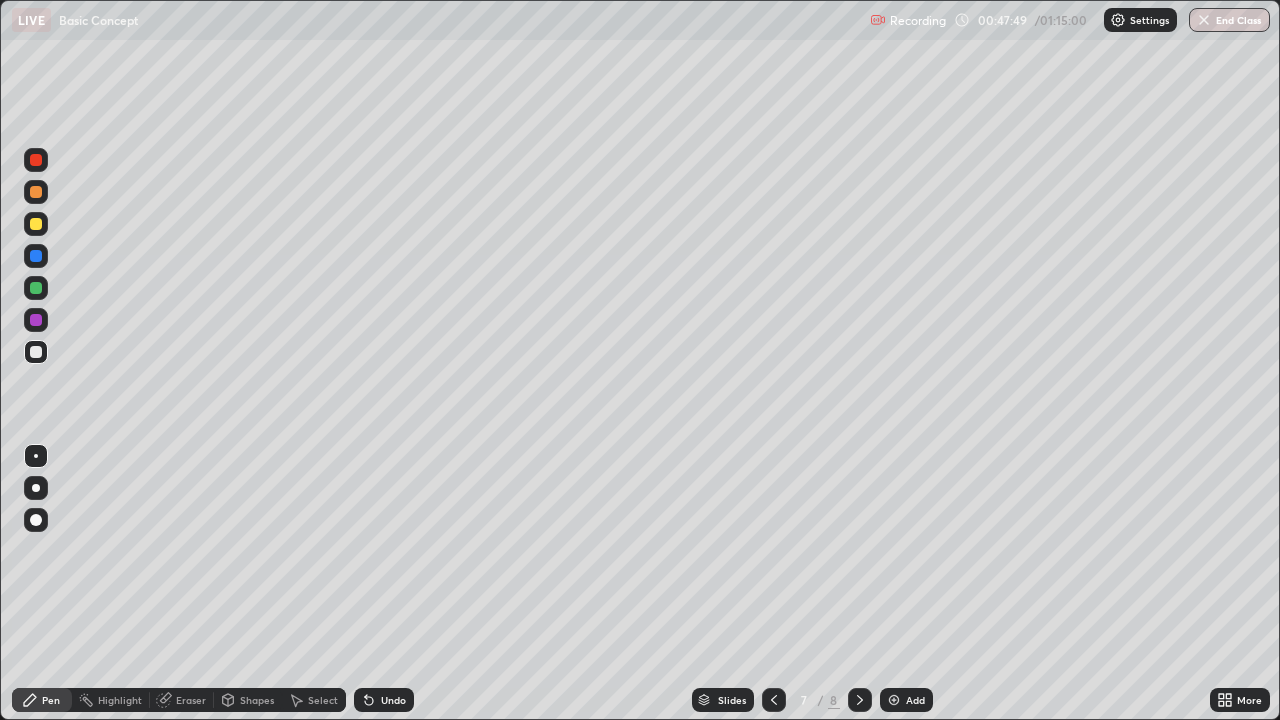 click on "Eraser" at bounding box center (191, 700) 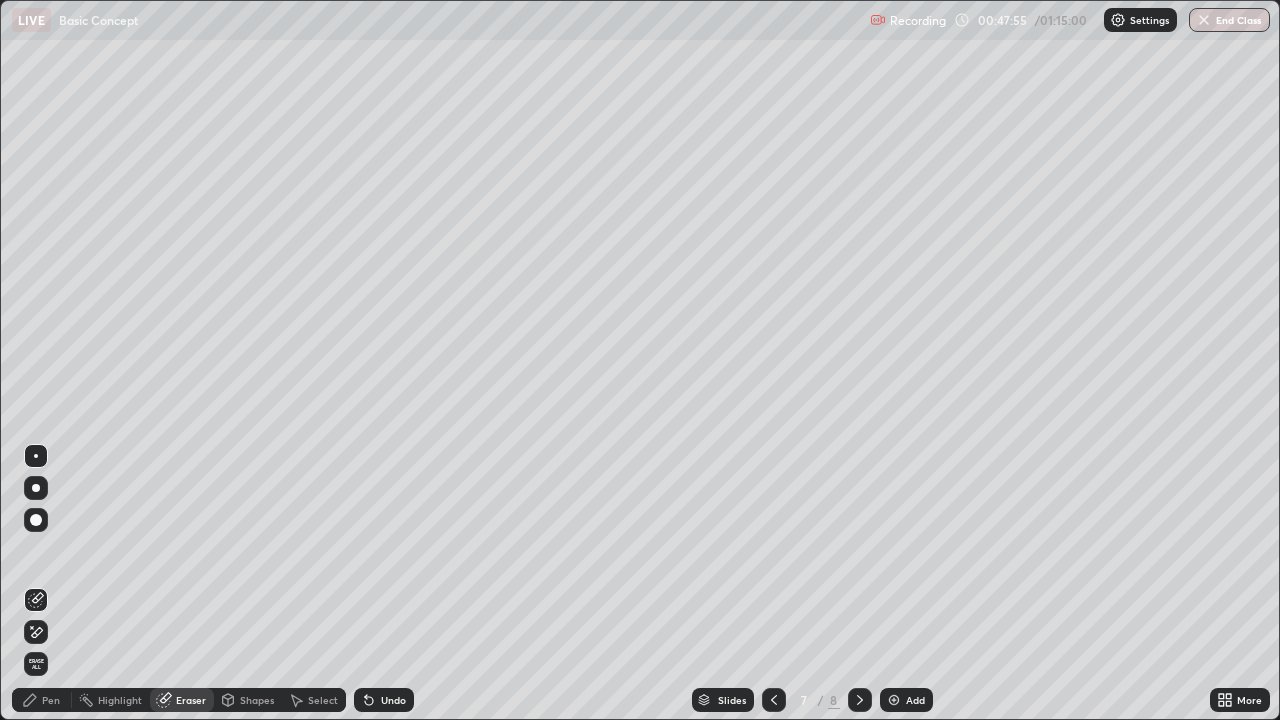 click on "Pen" at bounding box center (51, 700) 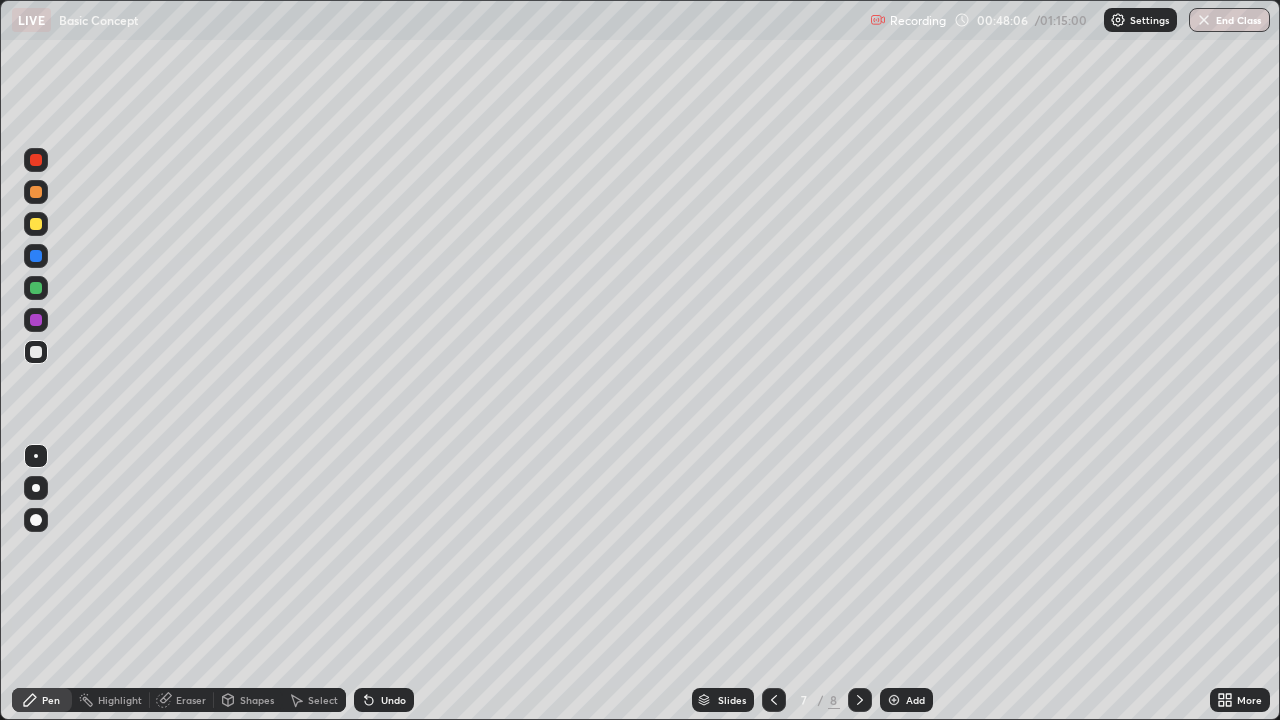click on "Eraser" at bounding box center [191, 700] 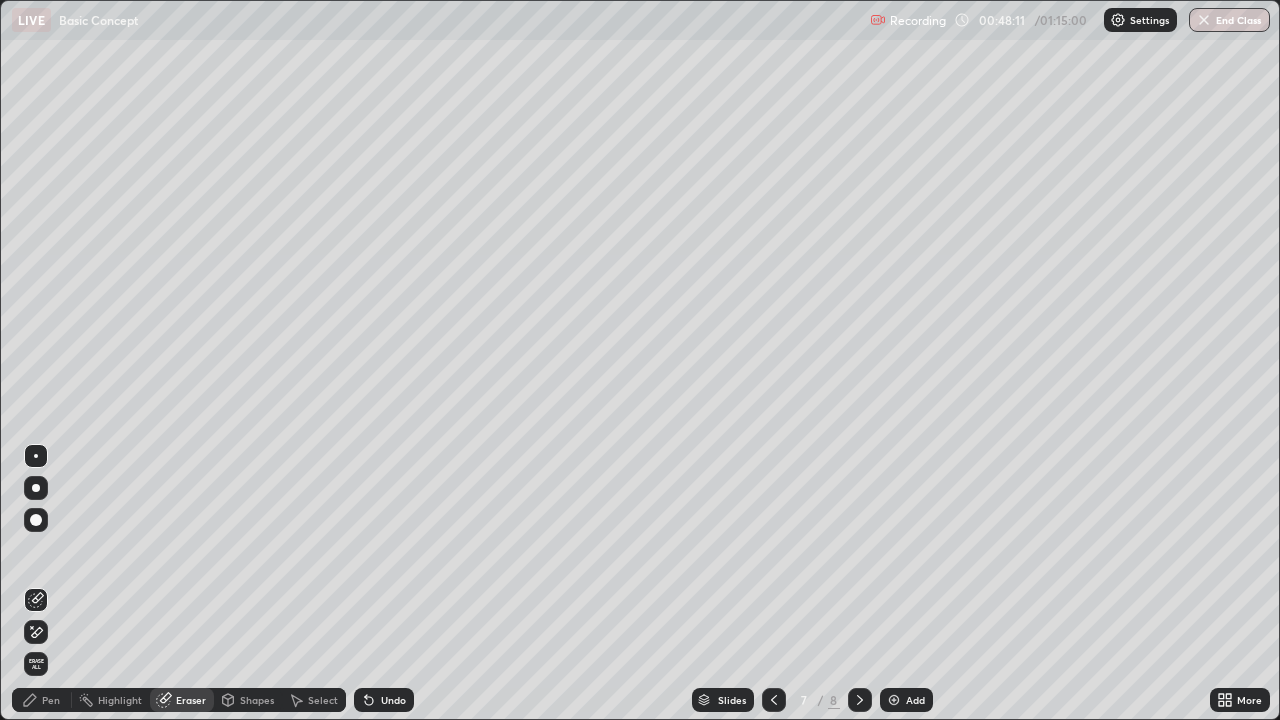 click on "Pen" at bounding box center (42, 700) 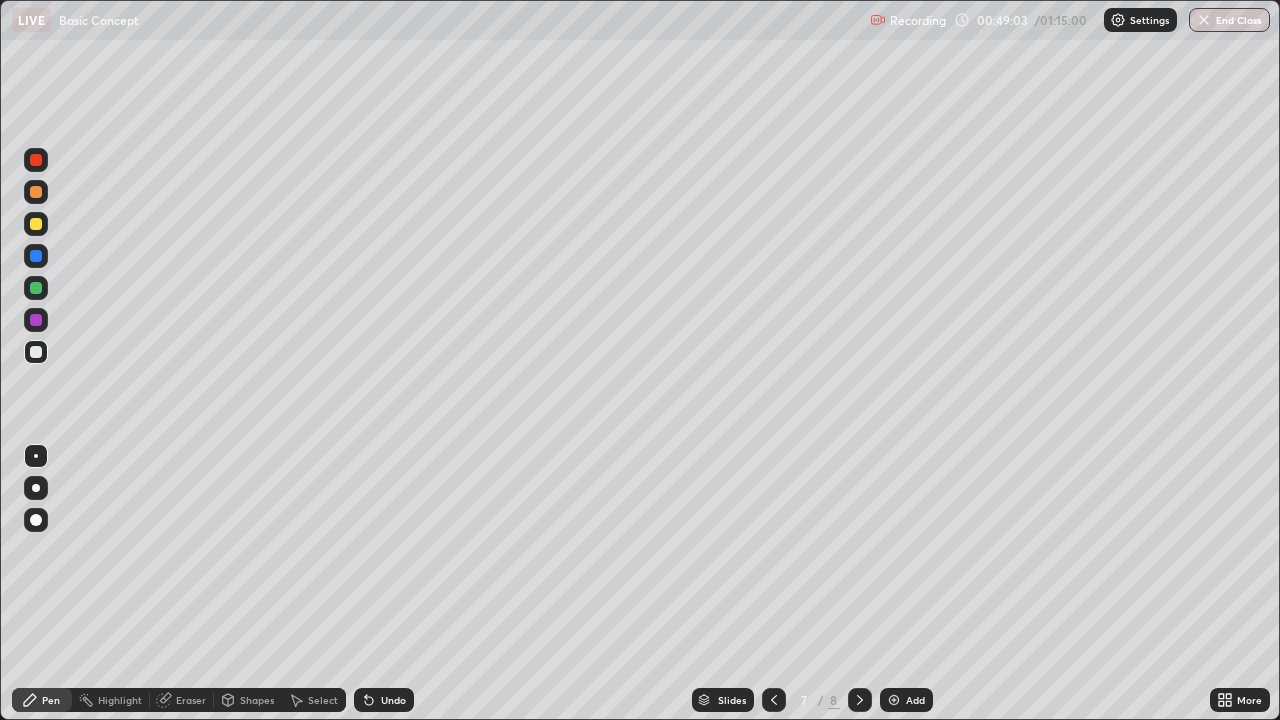 click on "Slides 7 / 8 Add" at bounding box center [812, 700] 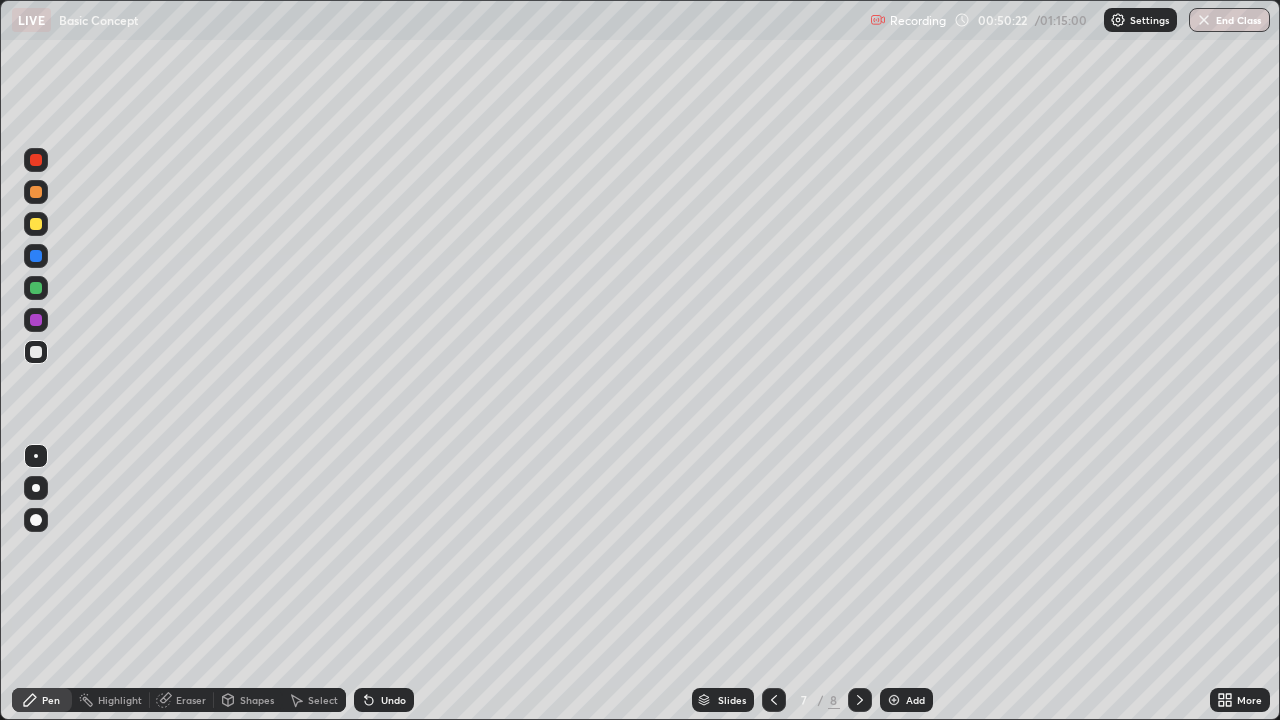 click on "Add" at bounding box center [906, 700] 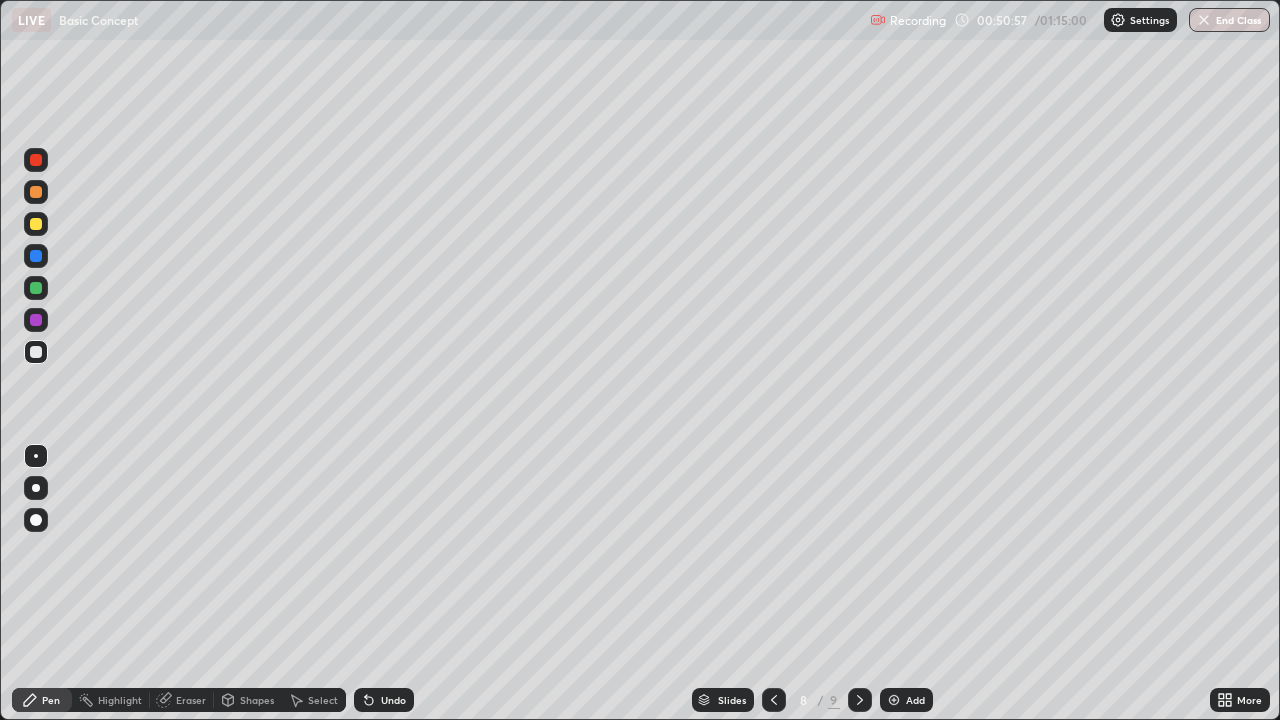 click on "Undo" at bounding box center [393, 700] 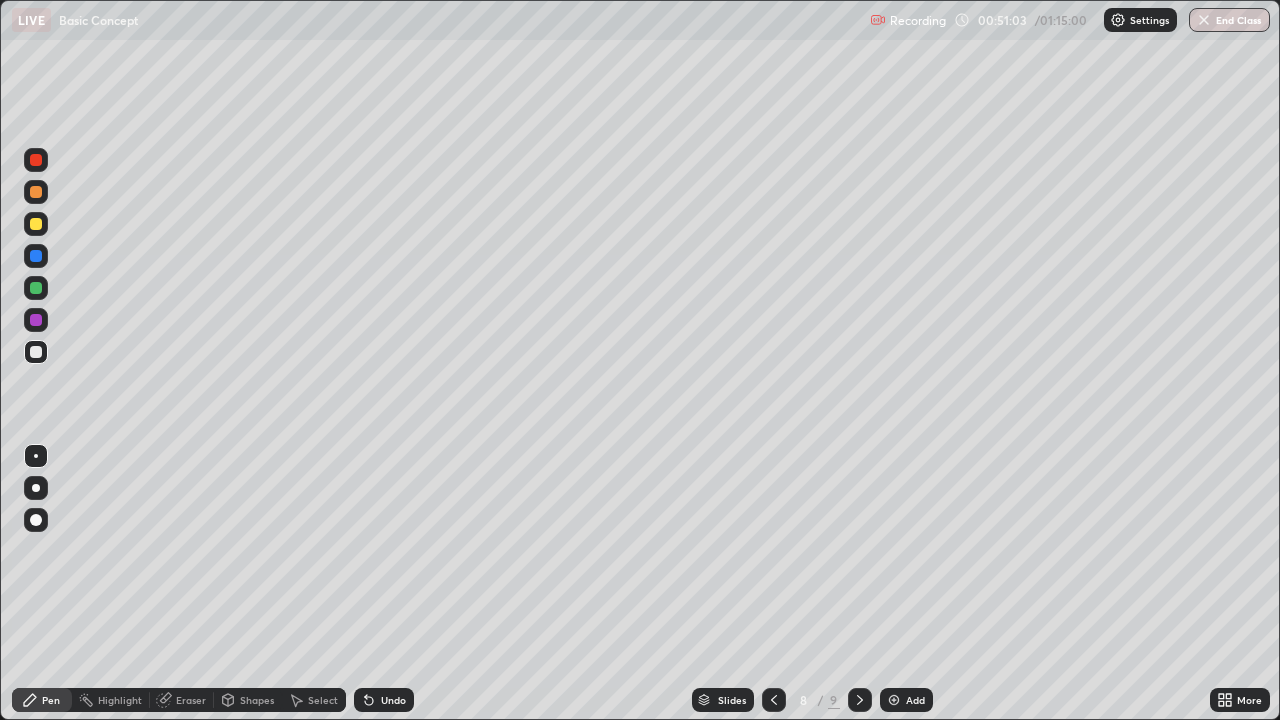 click at bounding box center [36, 320] 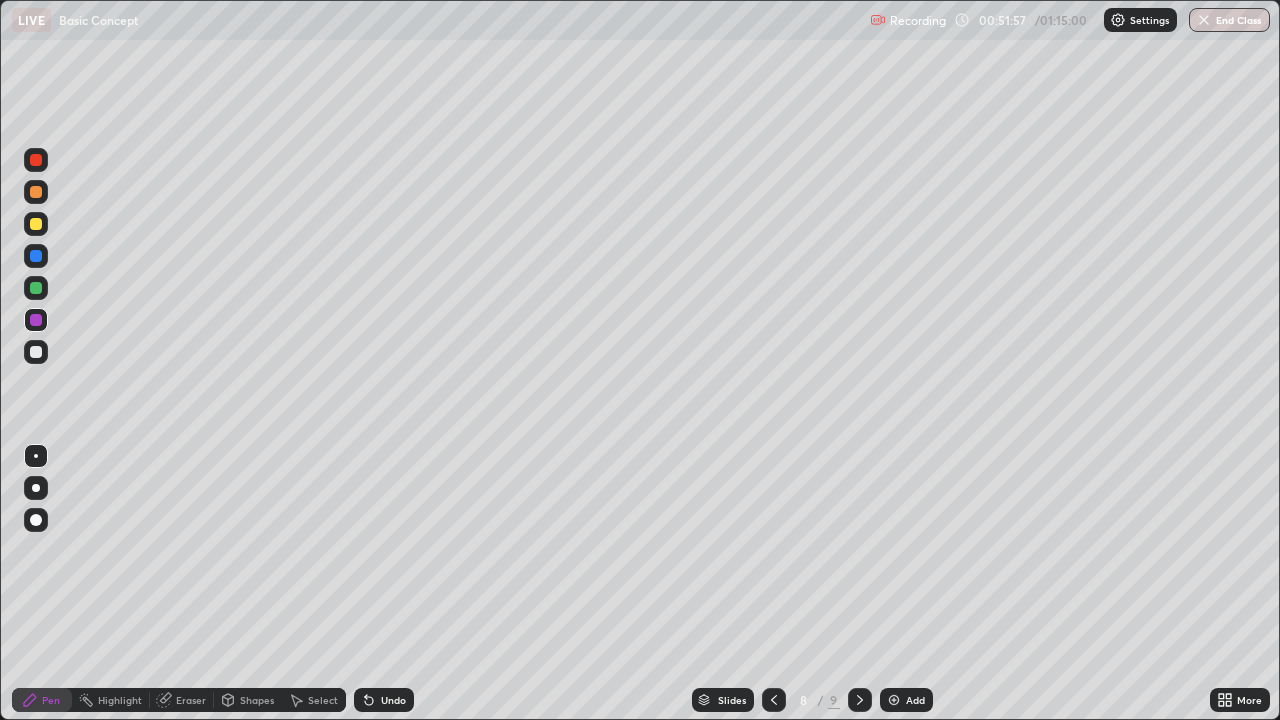 click at bounding box center [36, 288] 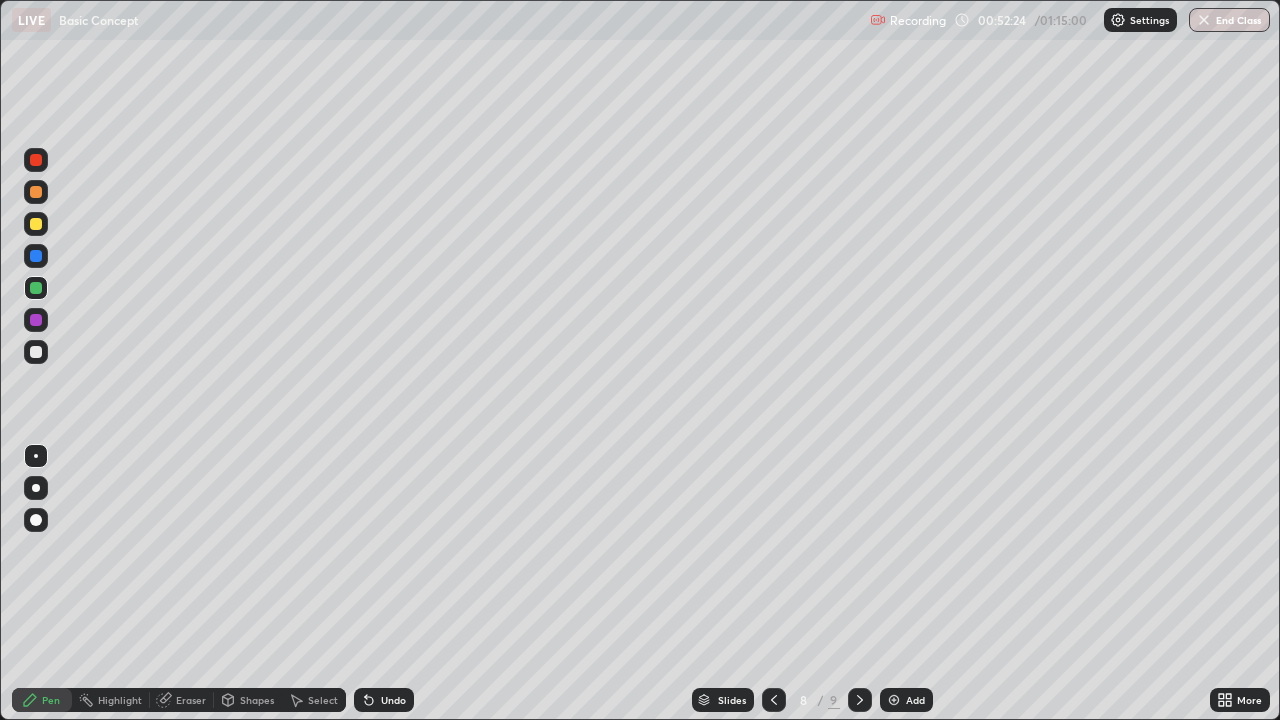 click at bounding box center (36, 320) 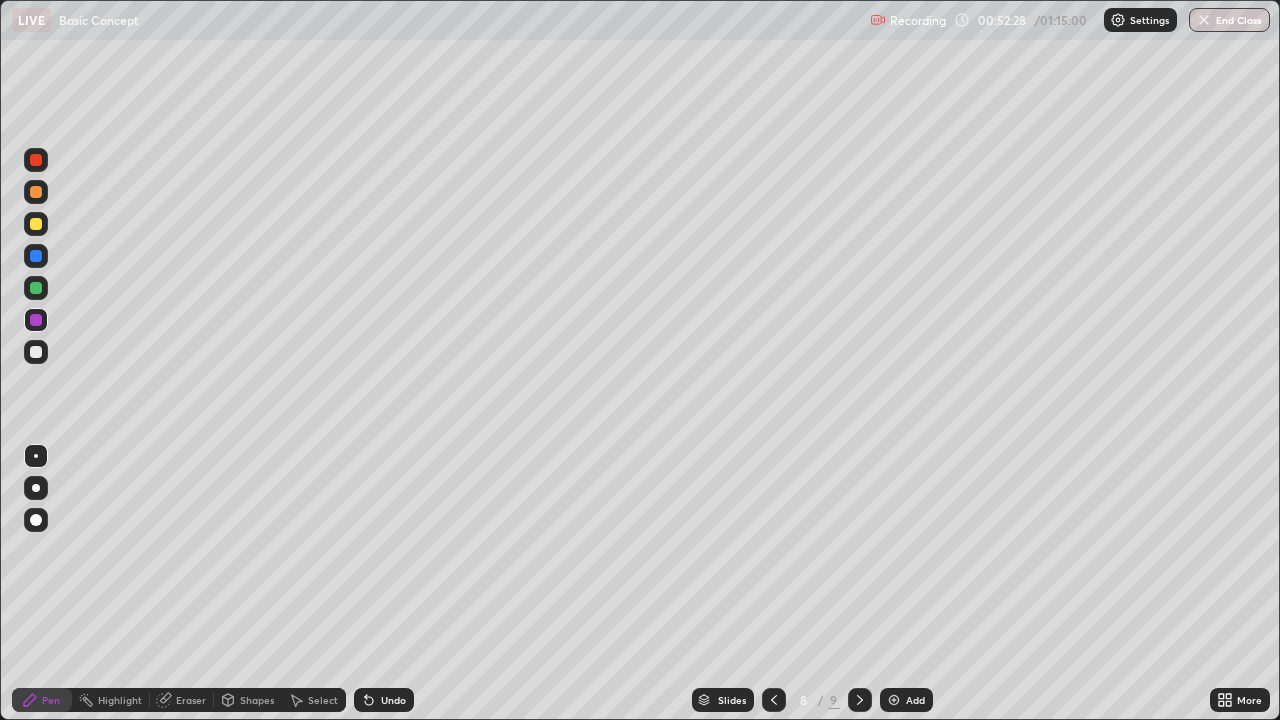 click at bounding box center (36, 224) 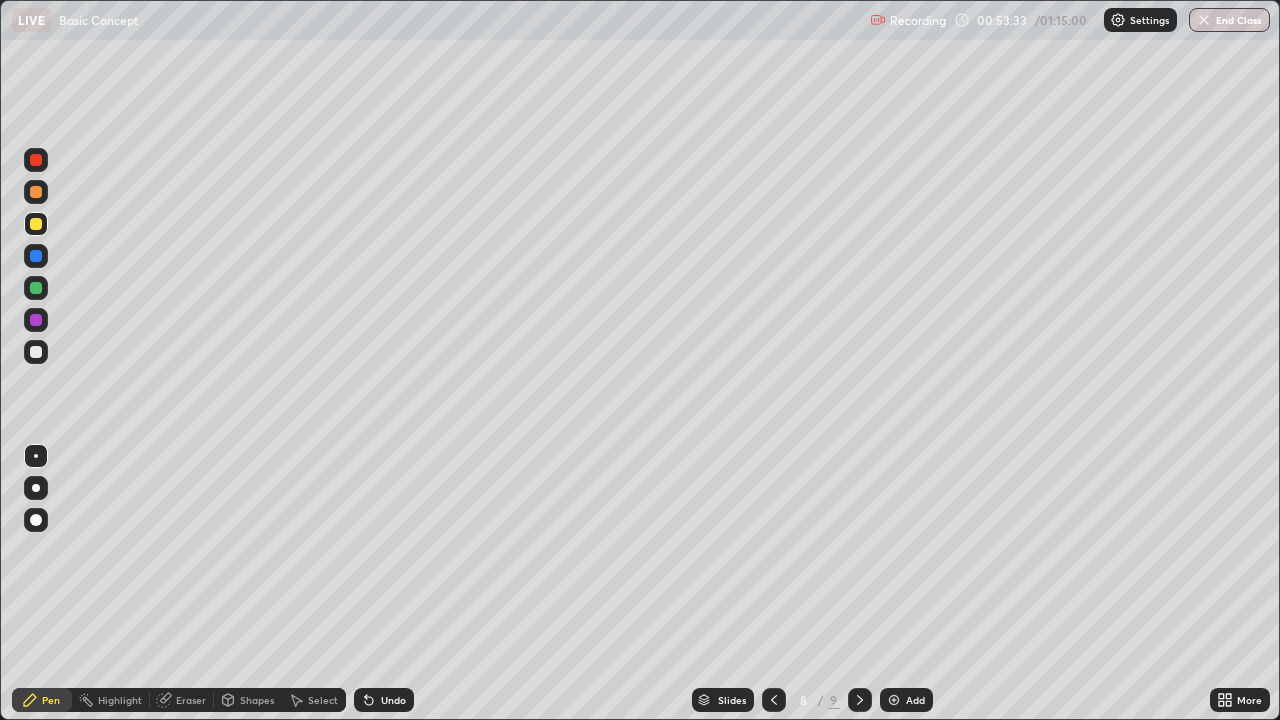 click on "Undo" at bounding box center (393, 700) 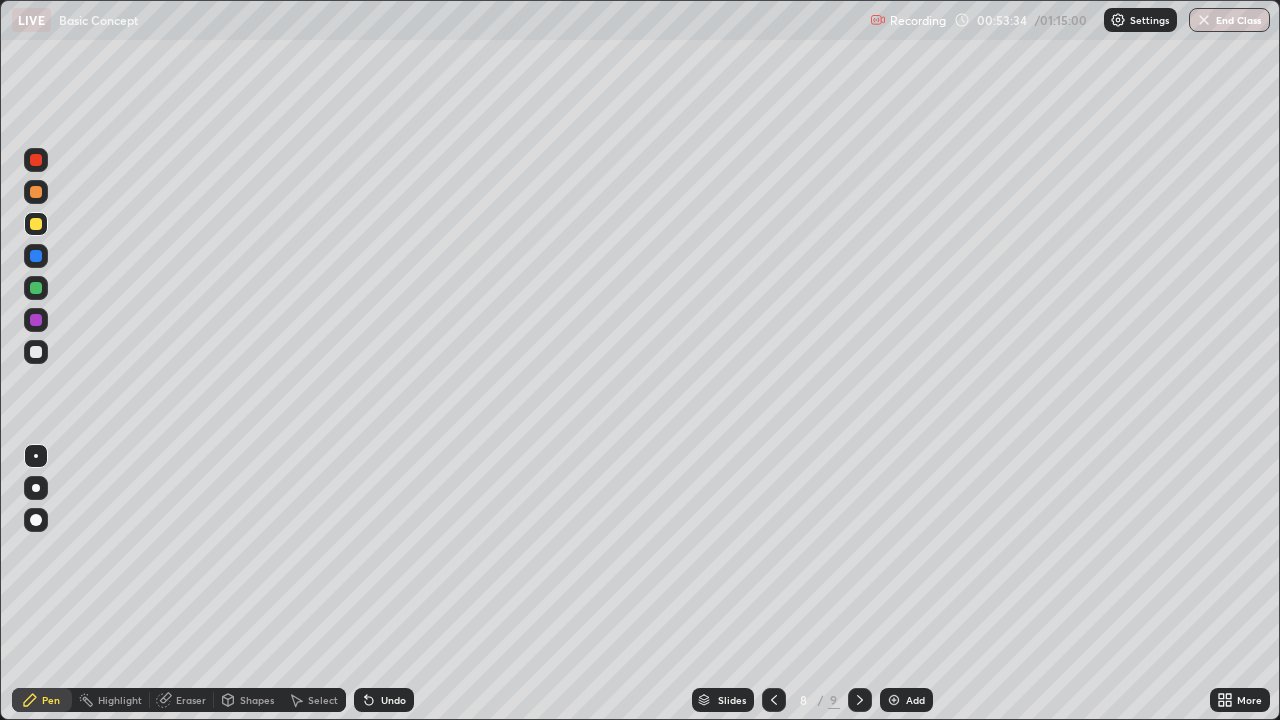 click on "Undo" at bounding box center [393, 700] 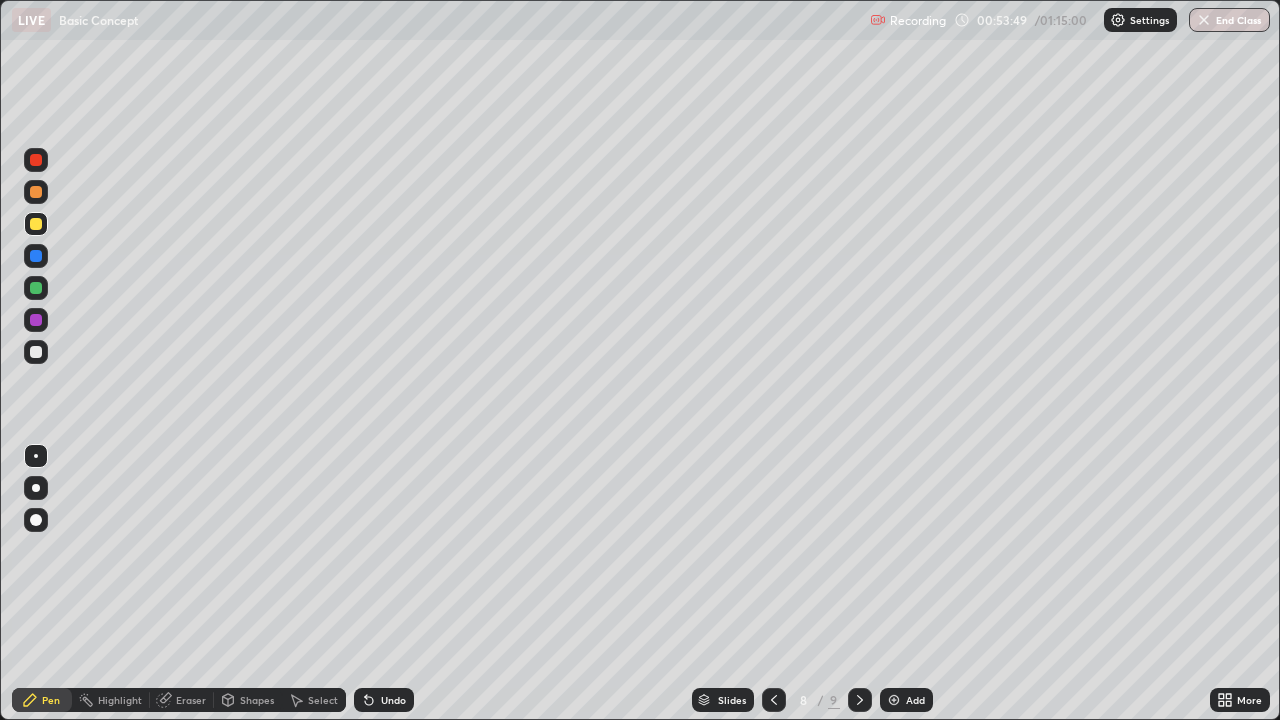 click on "Highlight" at bounding box center [120, 700] 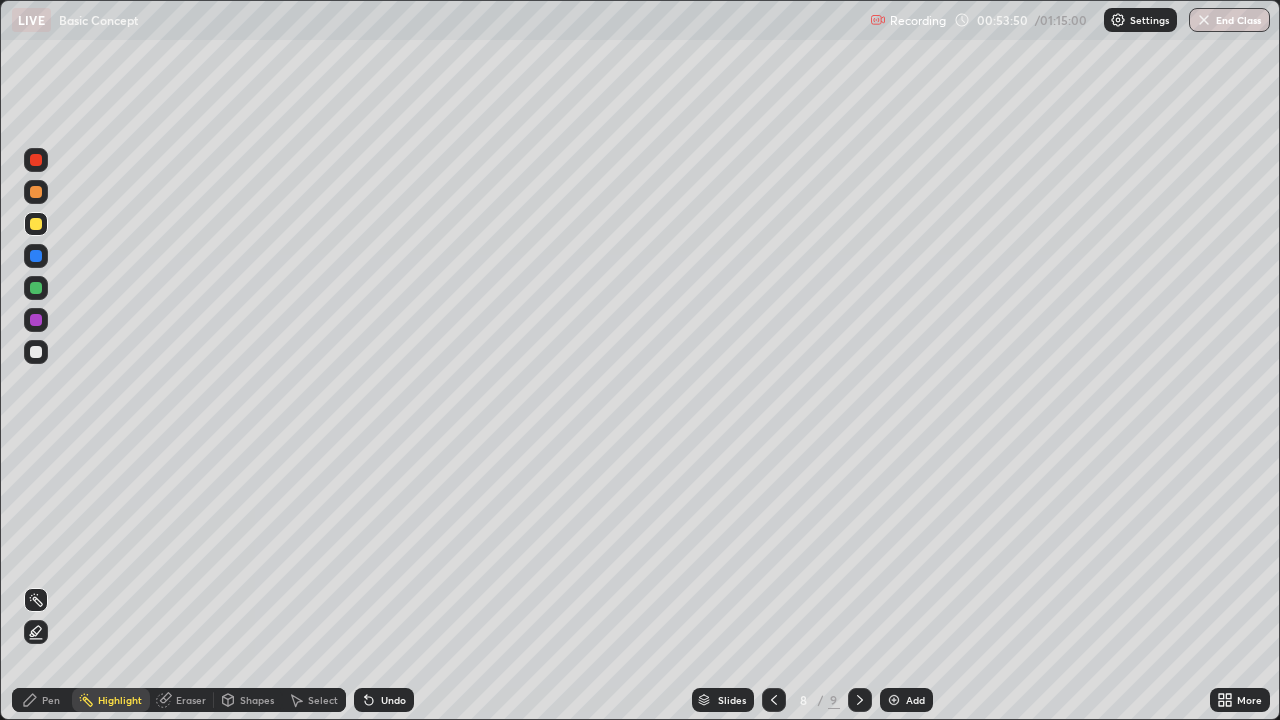 click on "Eraser" at bounding box center (191, 700) 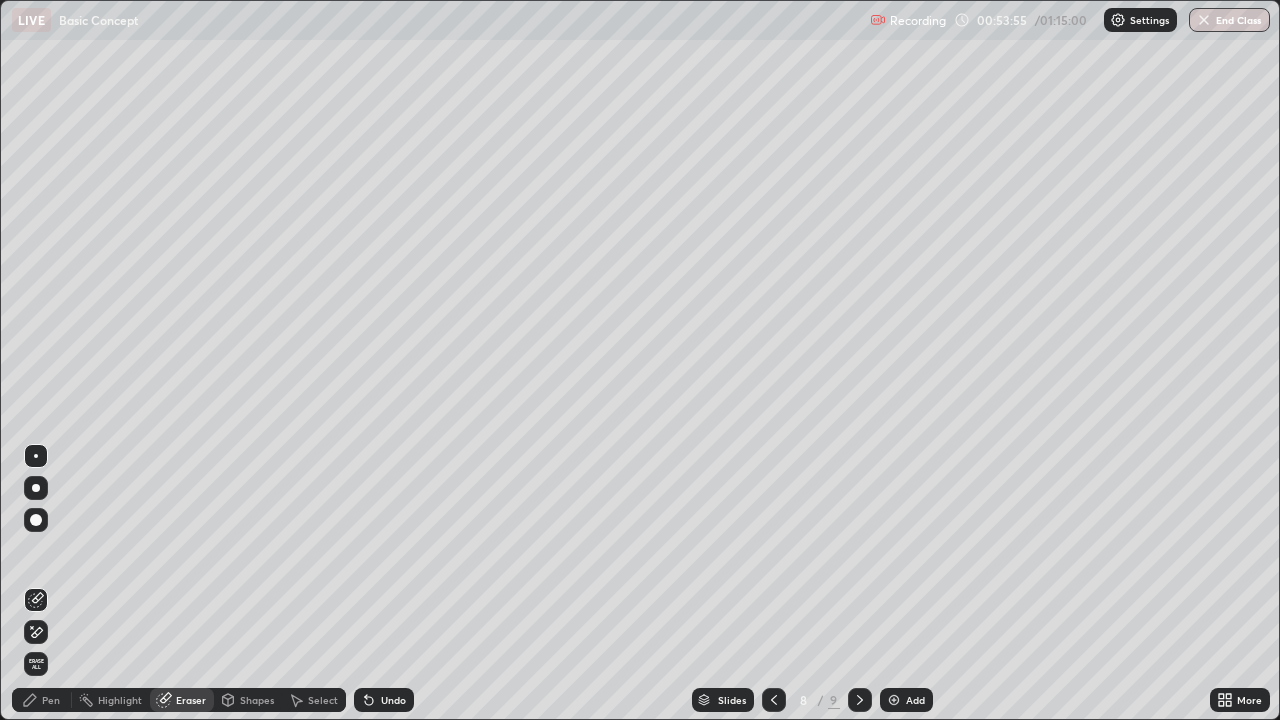 click on "Pen" at bounding box center (42, 700) 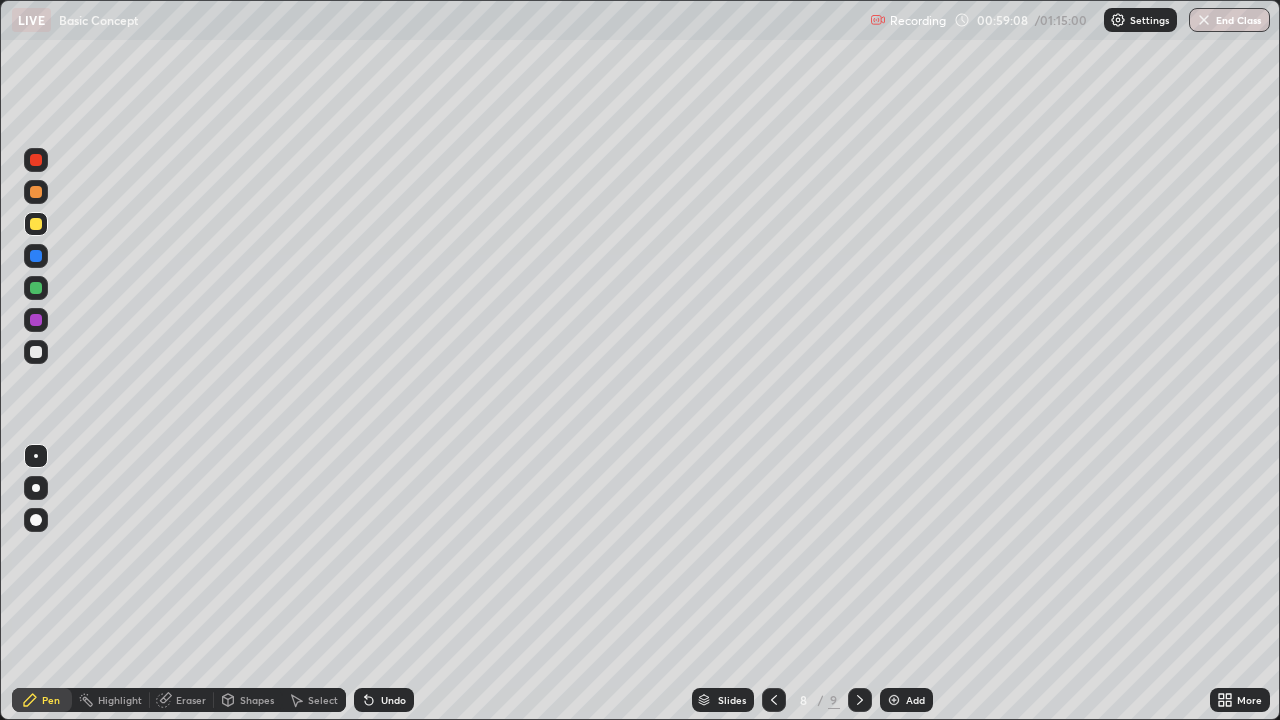 click on "Undo" at bounding box center [384, 700] 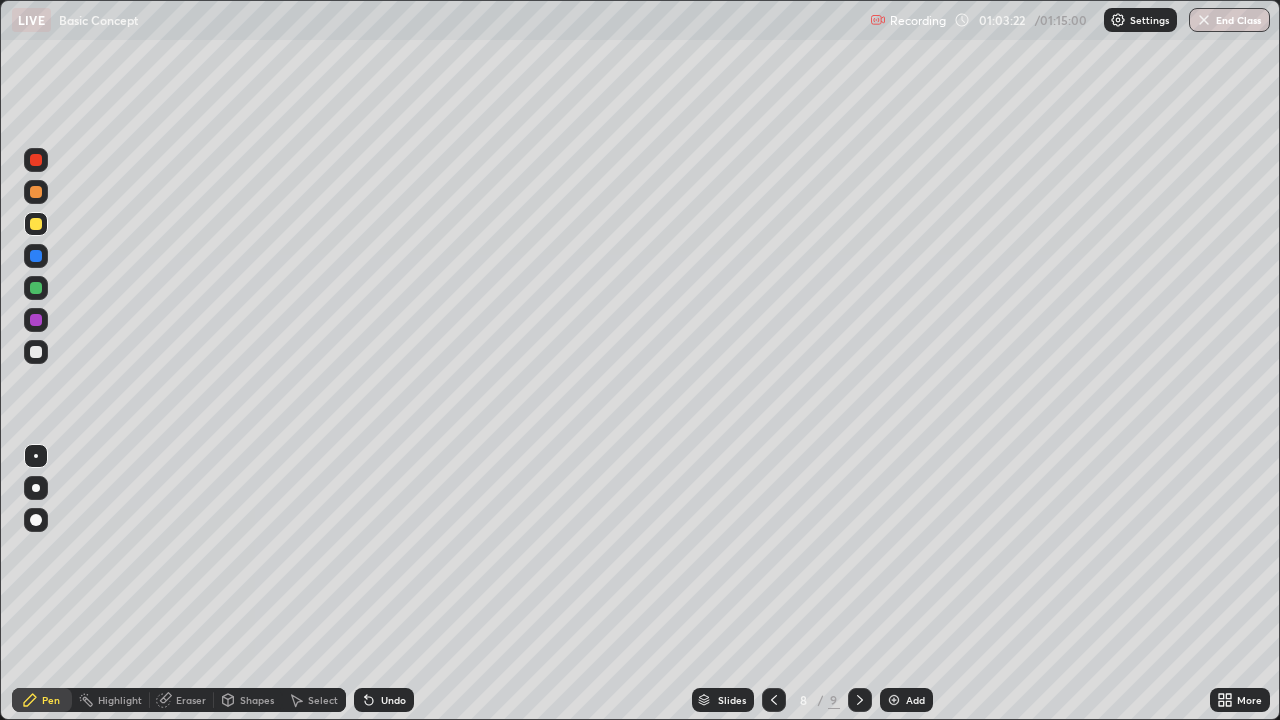 click at bounding box center (894, 700) 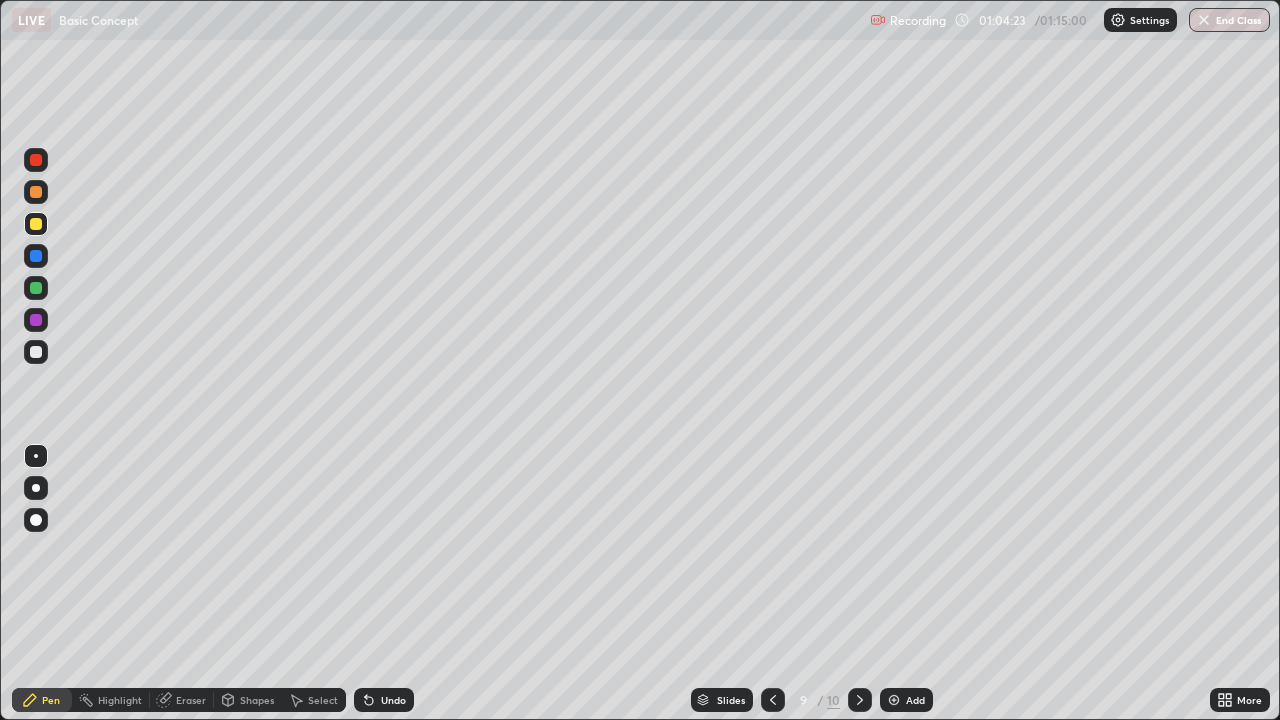 click 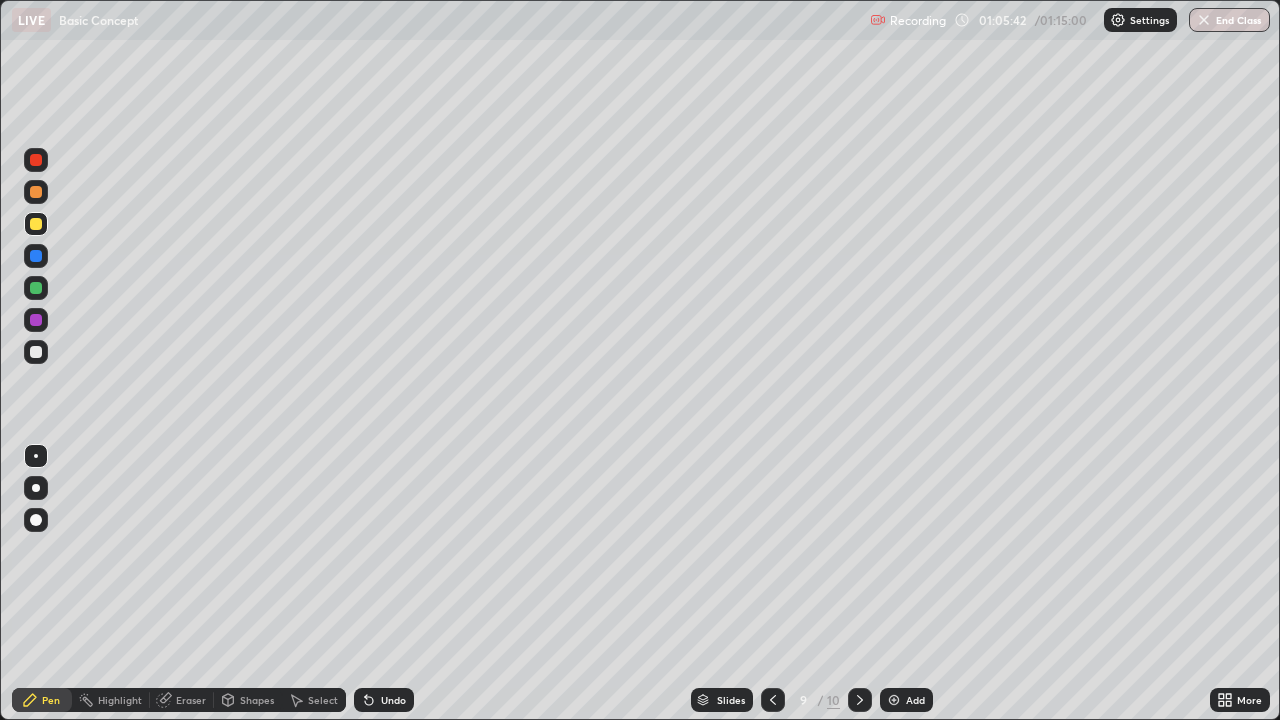 click at bounding box center (36, 320) 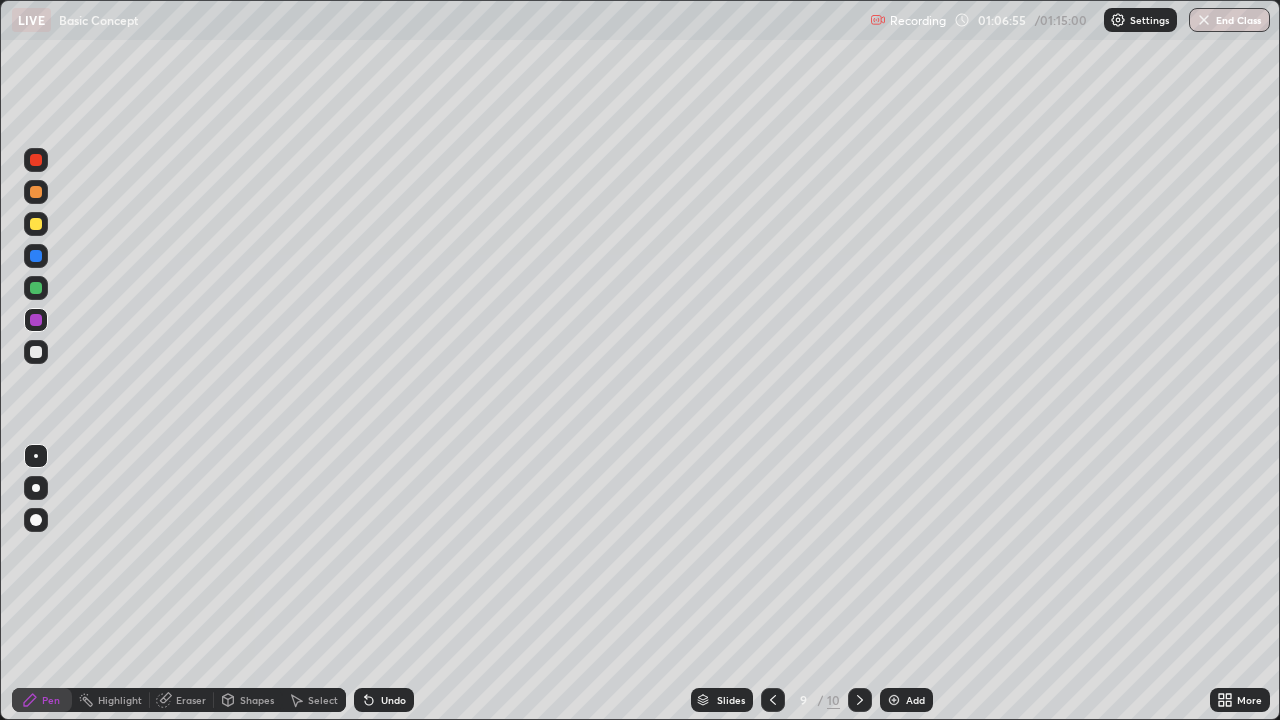 click on "Undo" at bounding box center (393, 700) 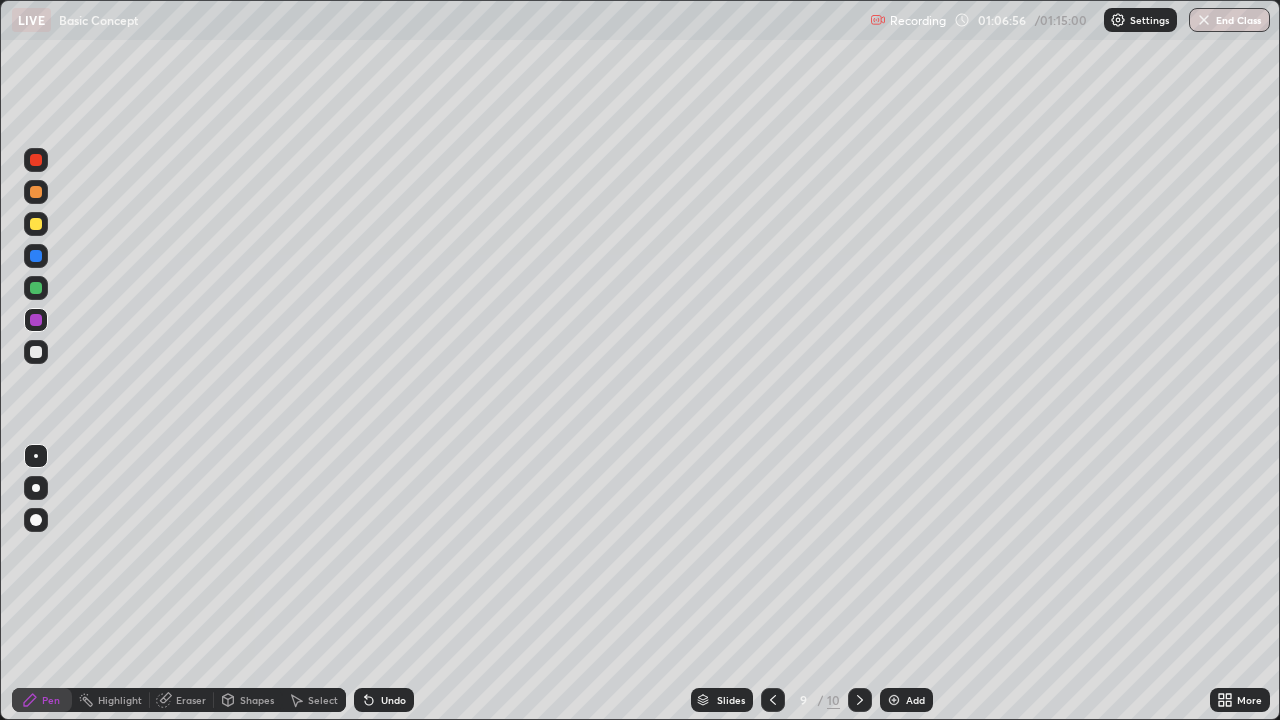 click on "Undo" at bounding box center [393, 700] 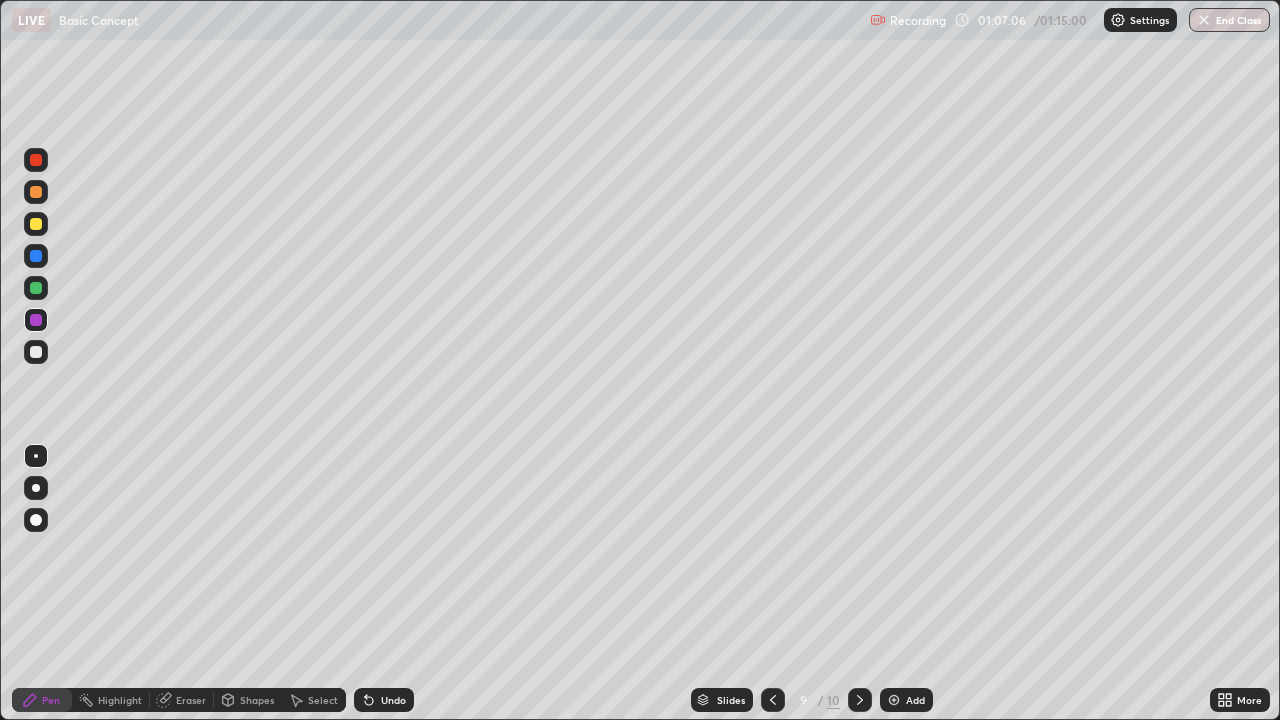 click on "Undo" at bounding box center [393, 700] 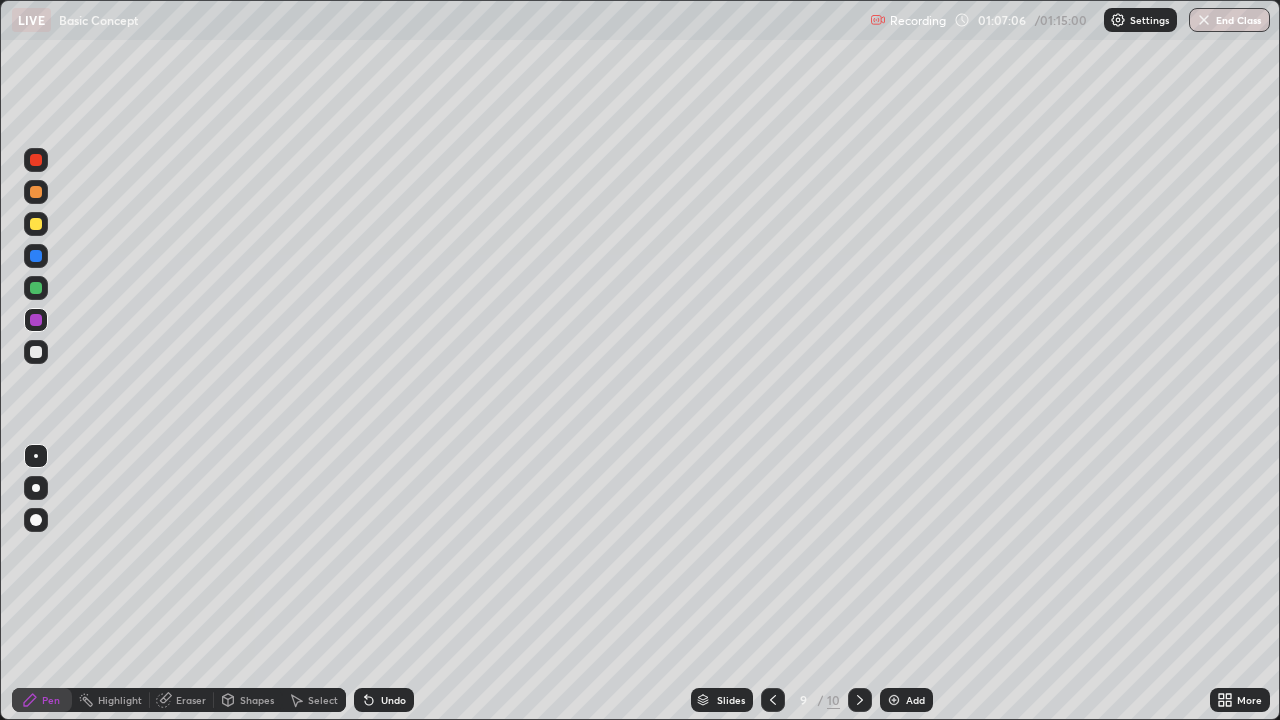 click on "Undo" at bounding box center (393, 700) 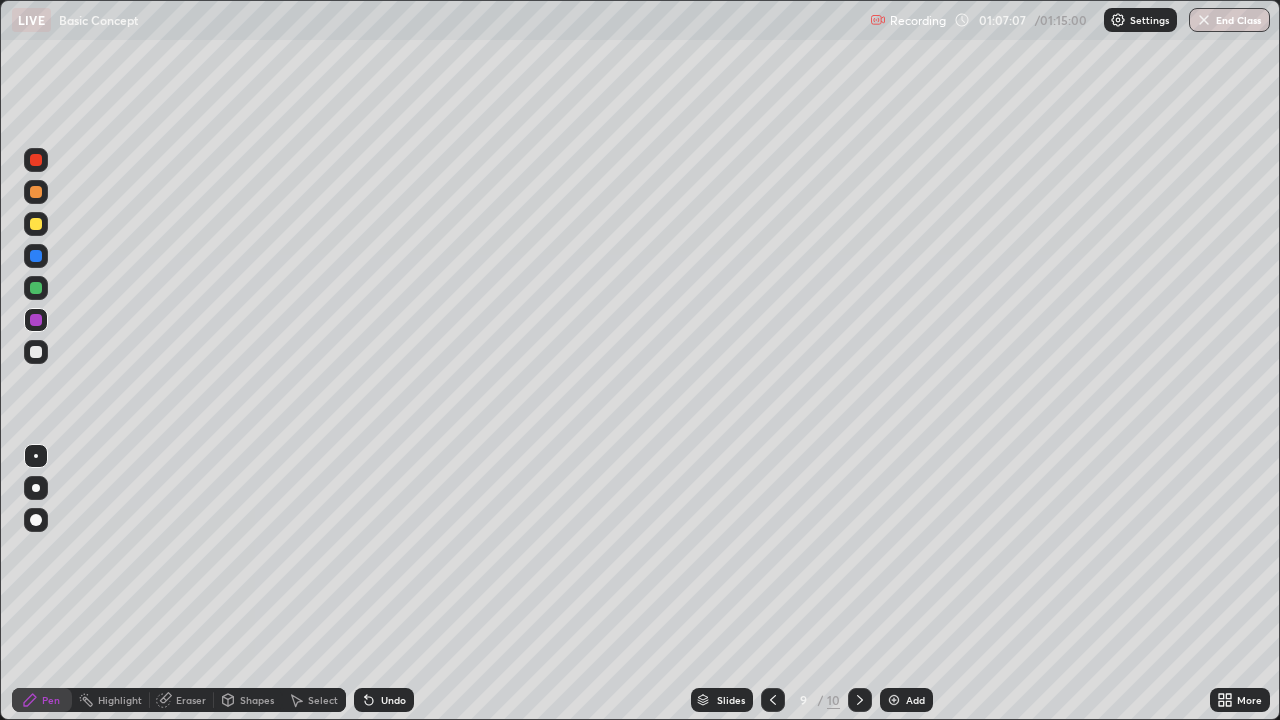 click on "Undo" at bounding box center [393, 700] 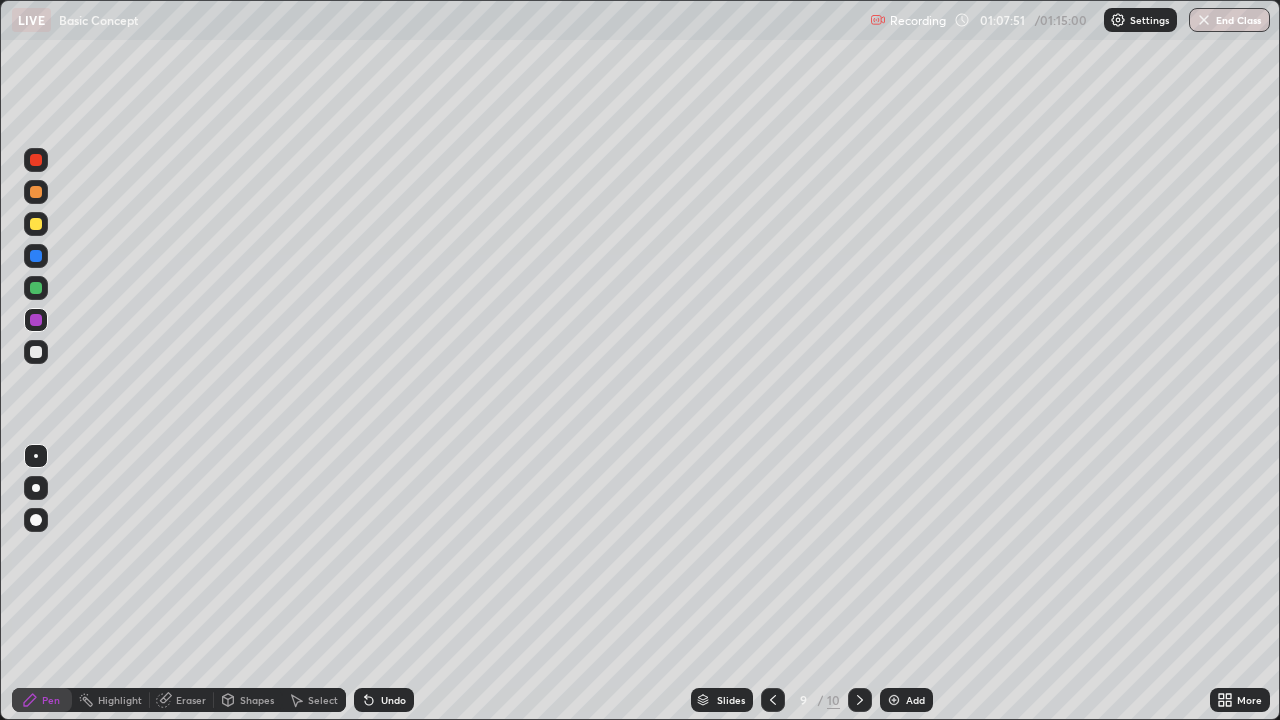 click on "Eraser" at bounding box center [191, 700] 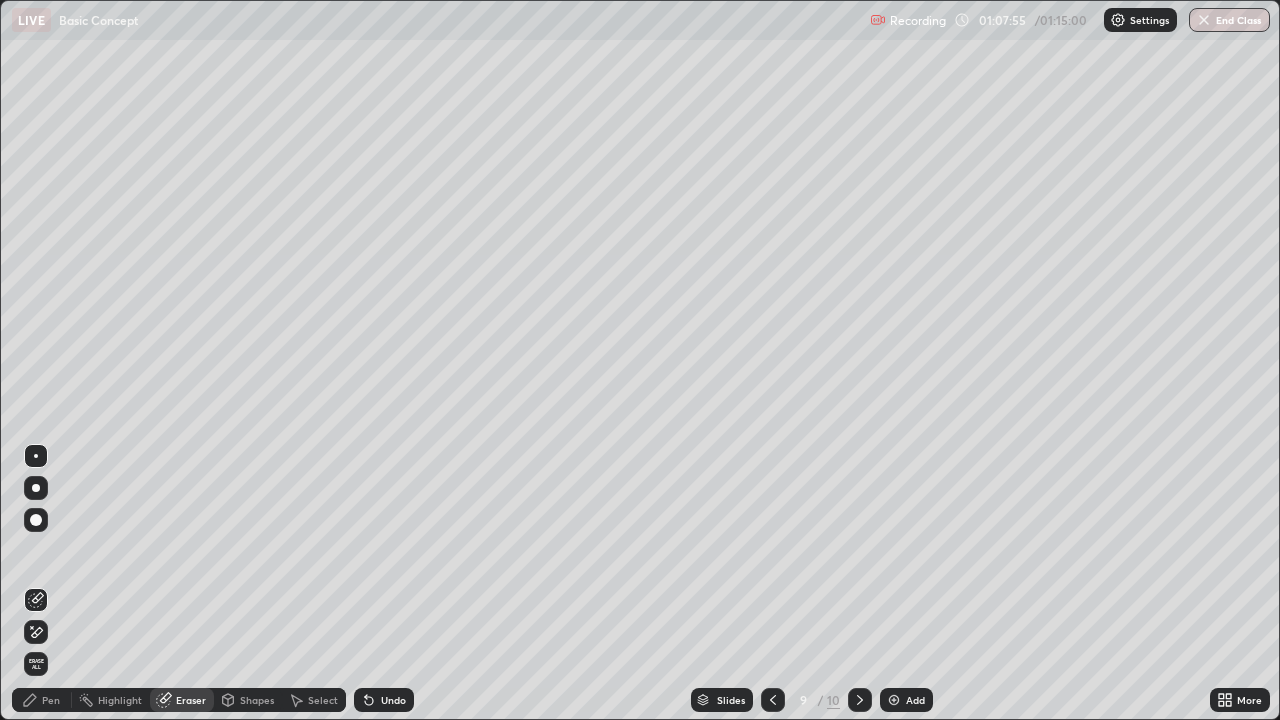 click on "Pen" at bounding box center [51, 700] 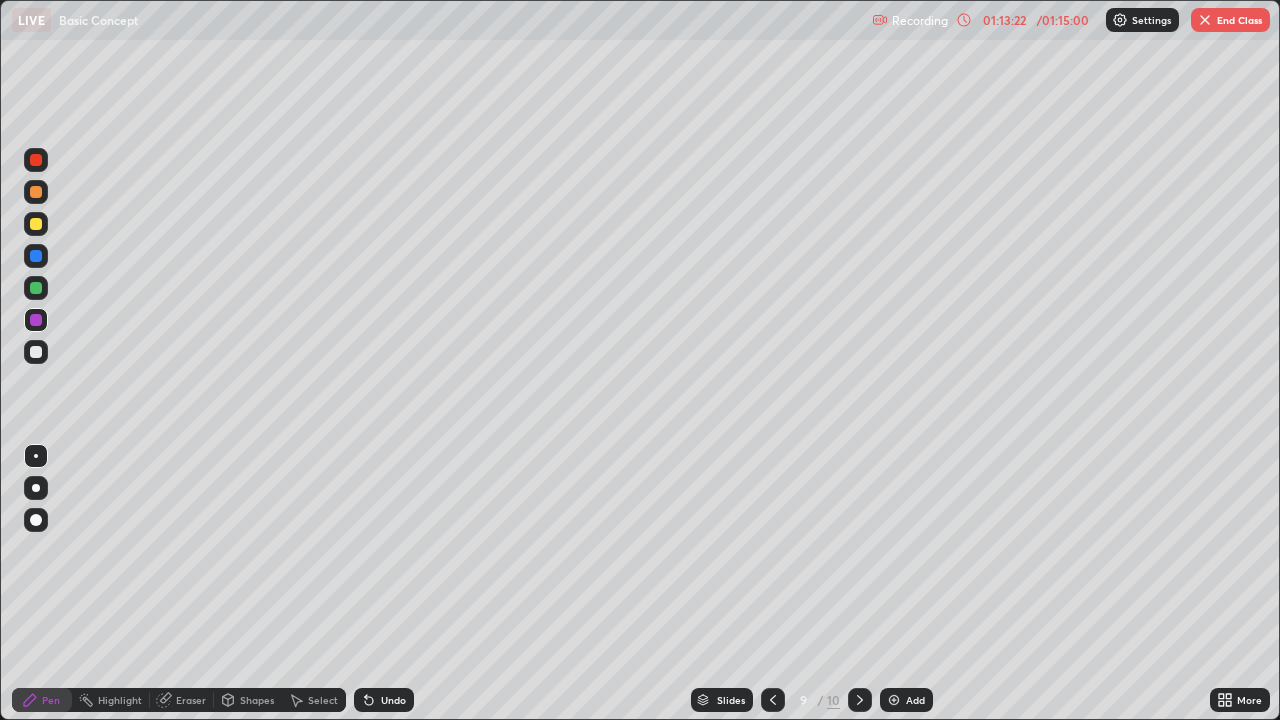 click on "End Class" at bounding box center [1230, 20] 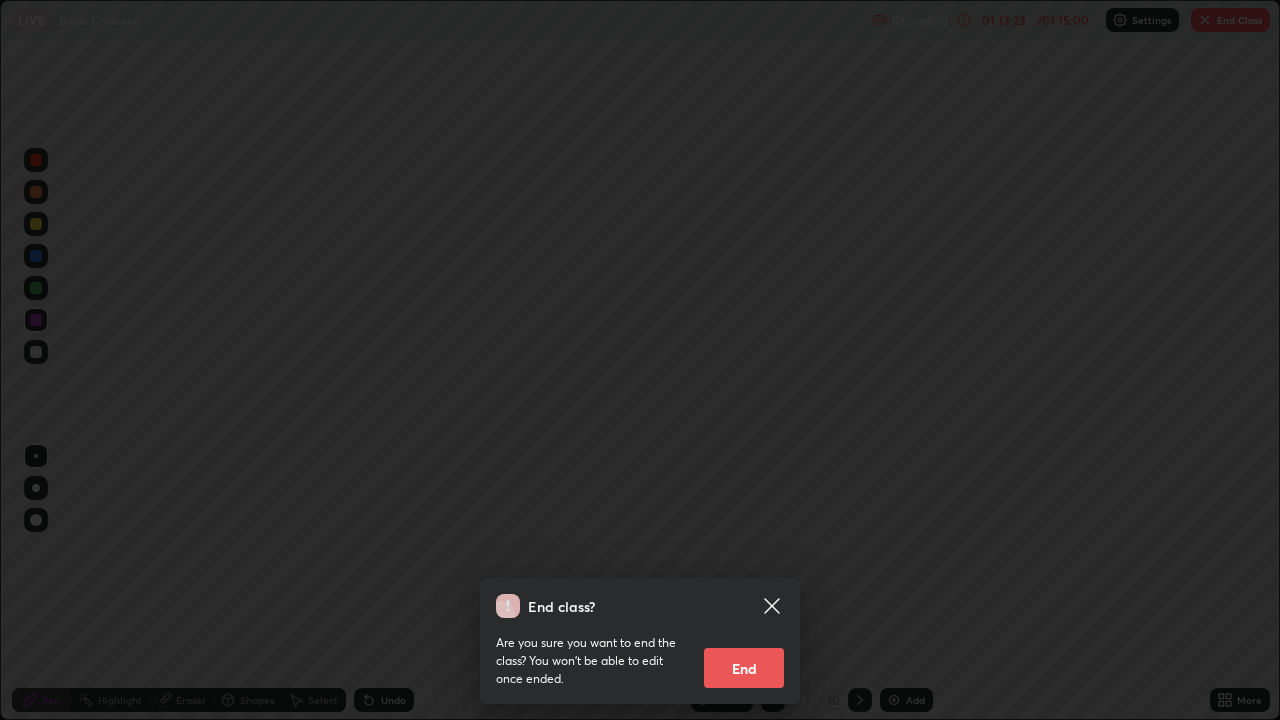 click on "End" at bounding box center (744, 668) 